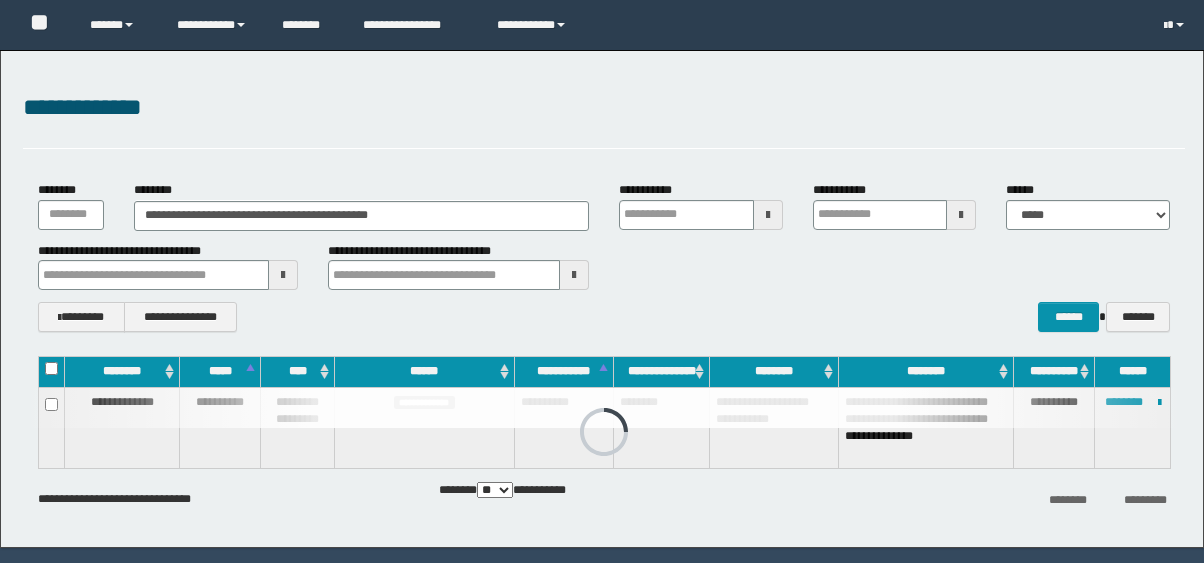 scroll, scrollTop: 28, scrollLeft: 0, axis: vertical 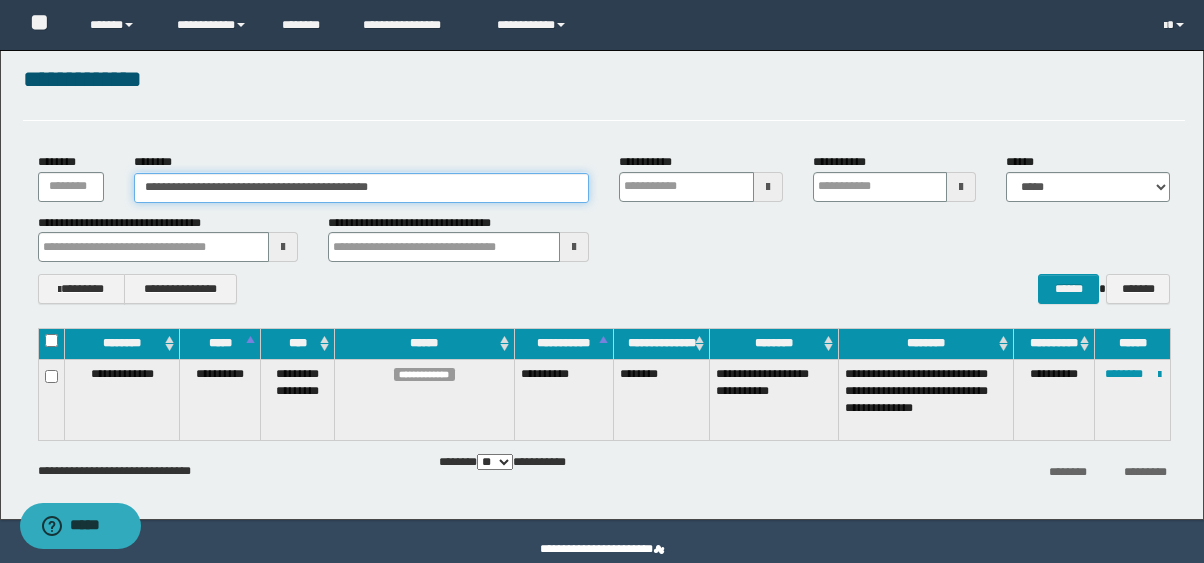 drag, startPoint x: 490, startPoint y: 189, endPoint x: 0, endPoint y: 58, distance: 507.209 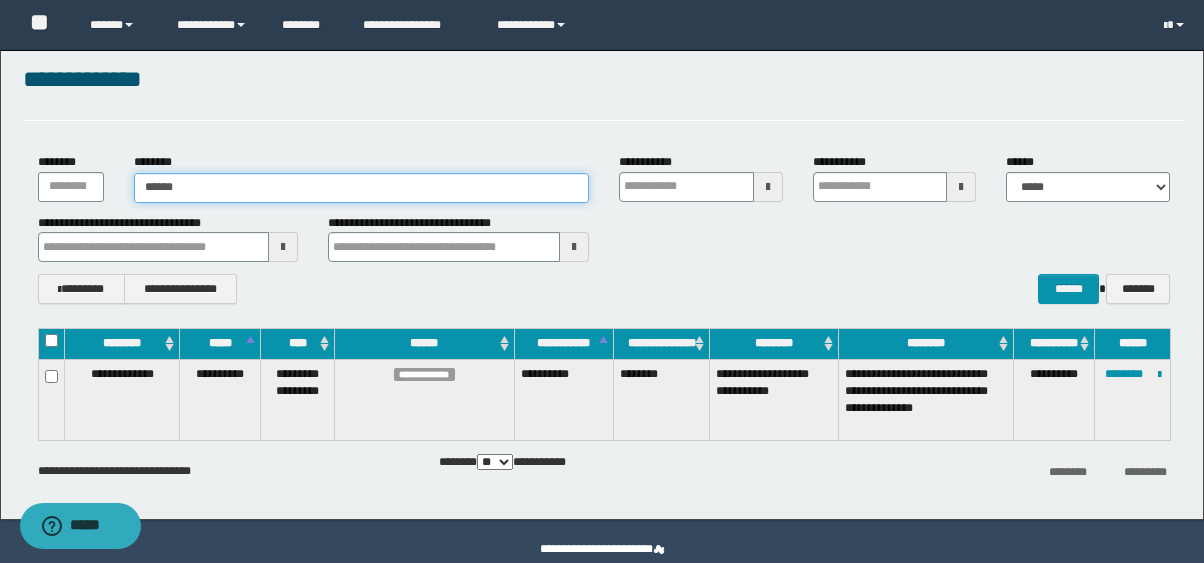 type on "*******" 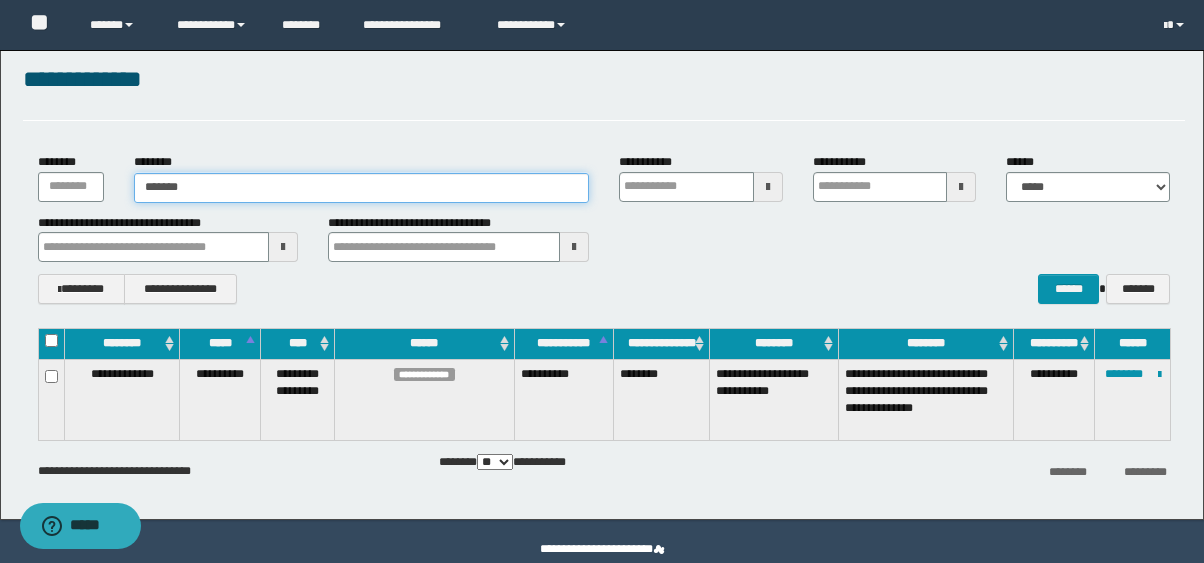 type on "*******" 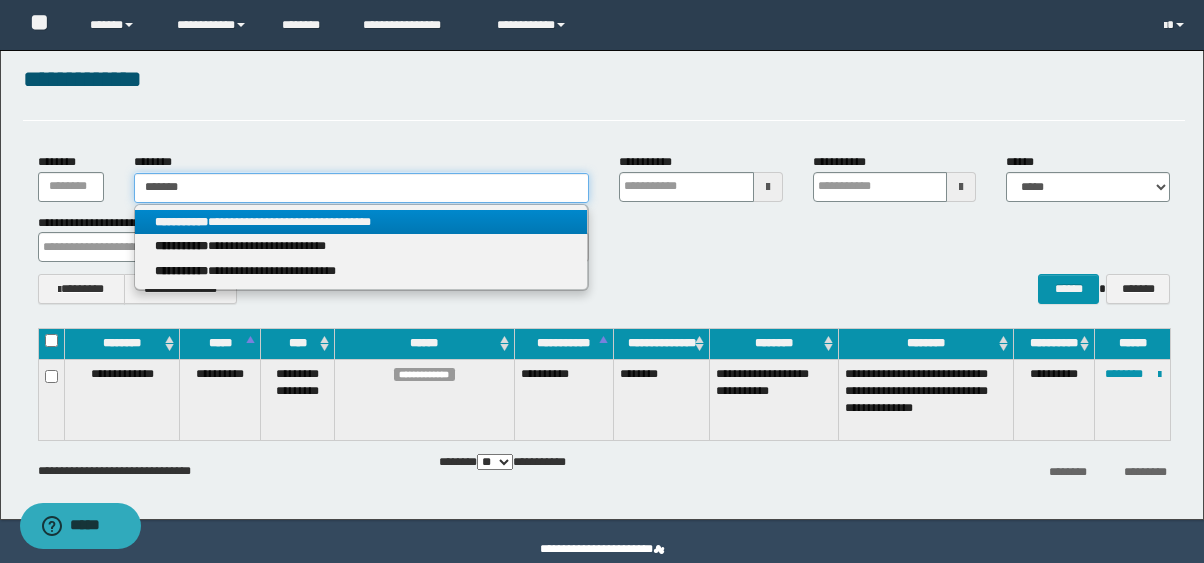 type on "*******" 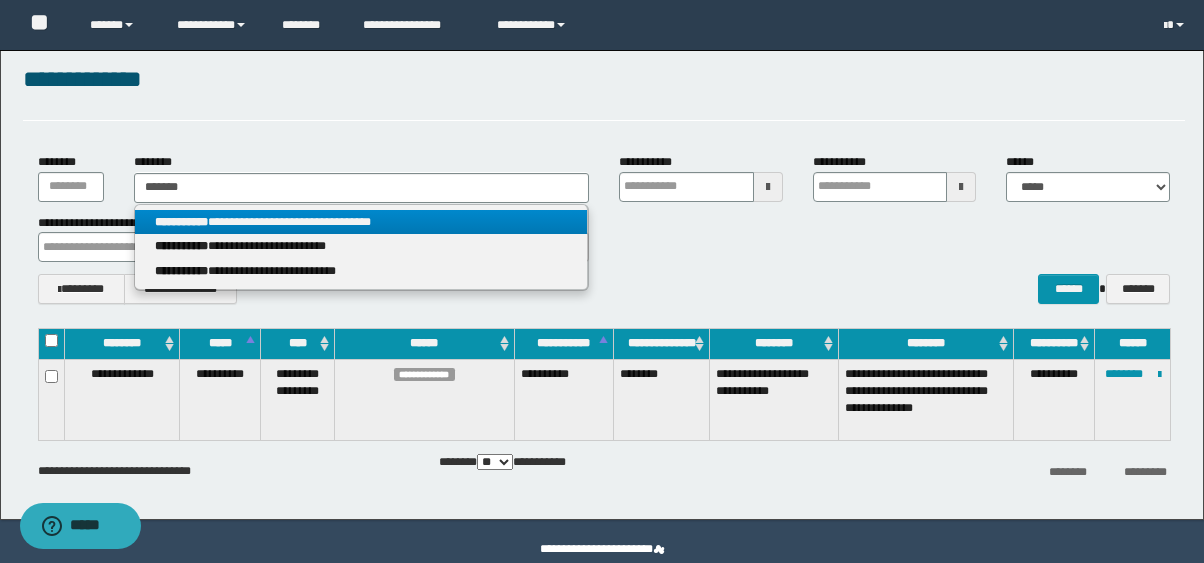 click on "**********" at bounding box center [360, 222] 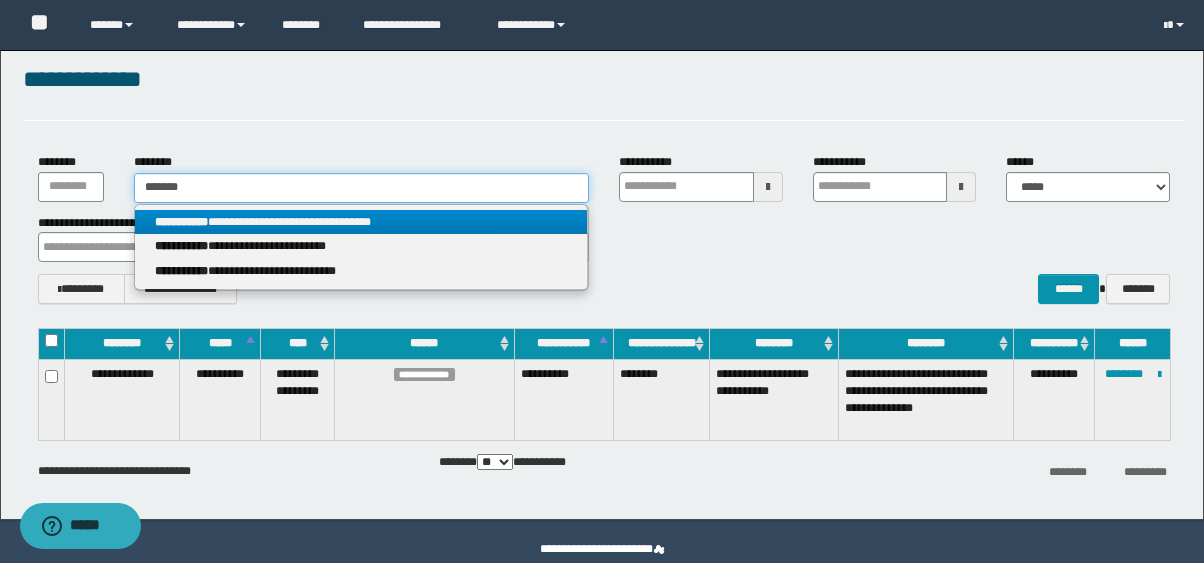 type 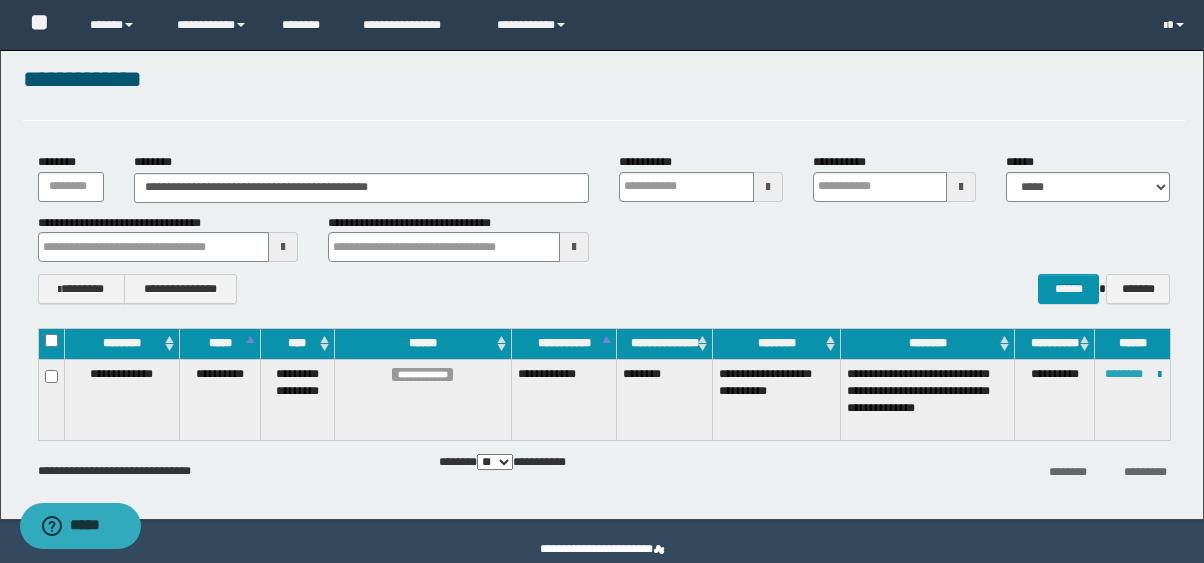 click on "********" at bounding box center (1124, 374) 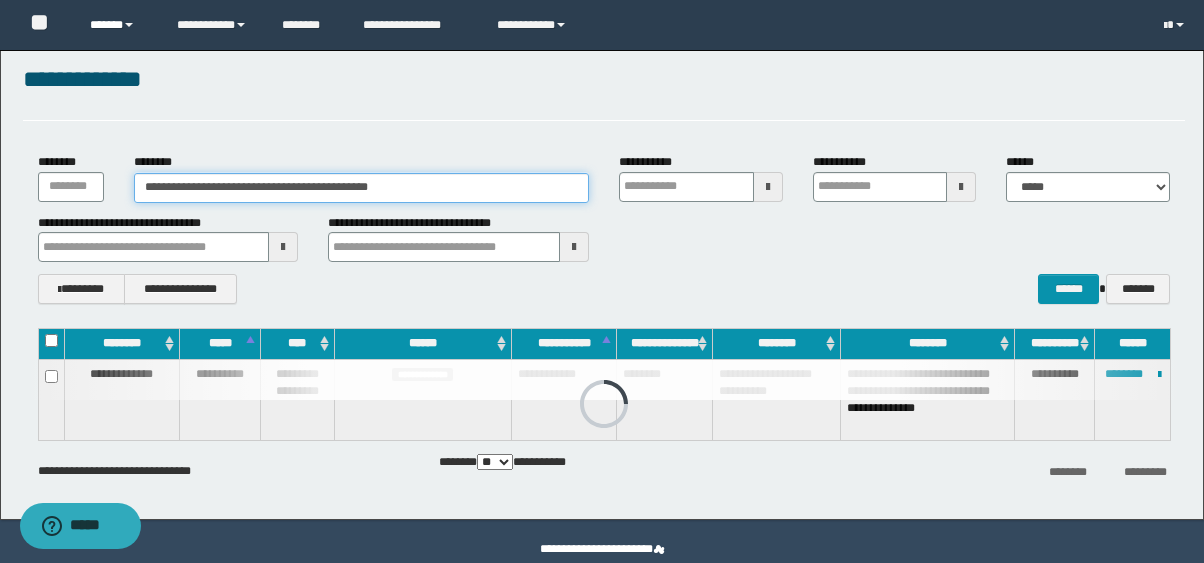 drag, startPoint x: 481, startPoint y: 183, endPoint x: 0, endPoint y: 0, distance: 514.6358 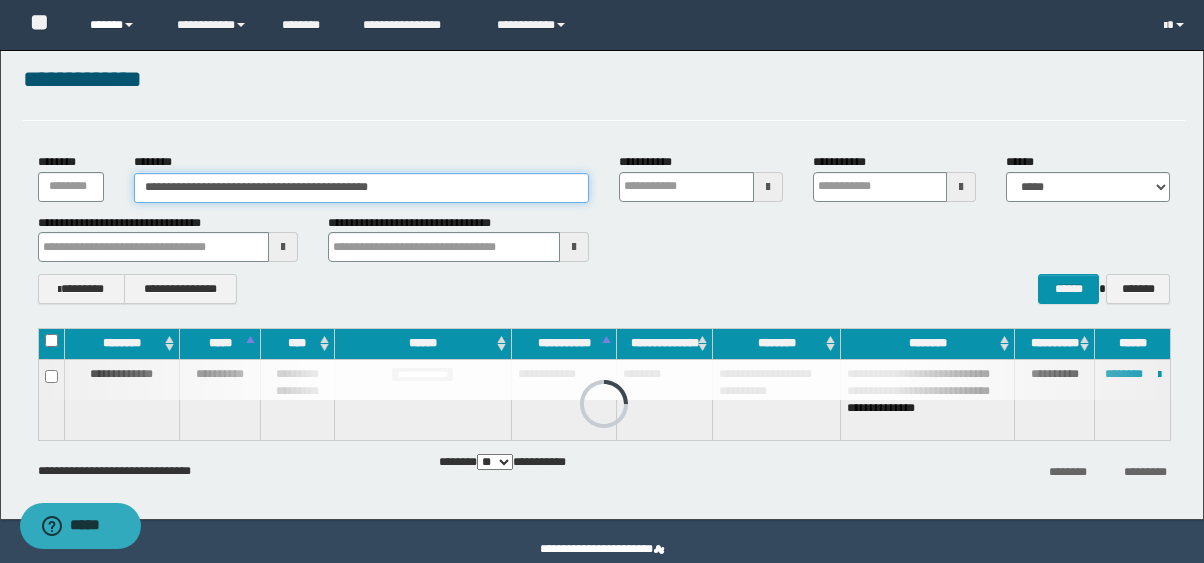click on "**********" at bounding box center (602, 271) 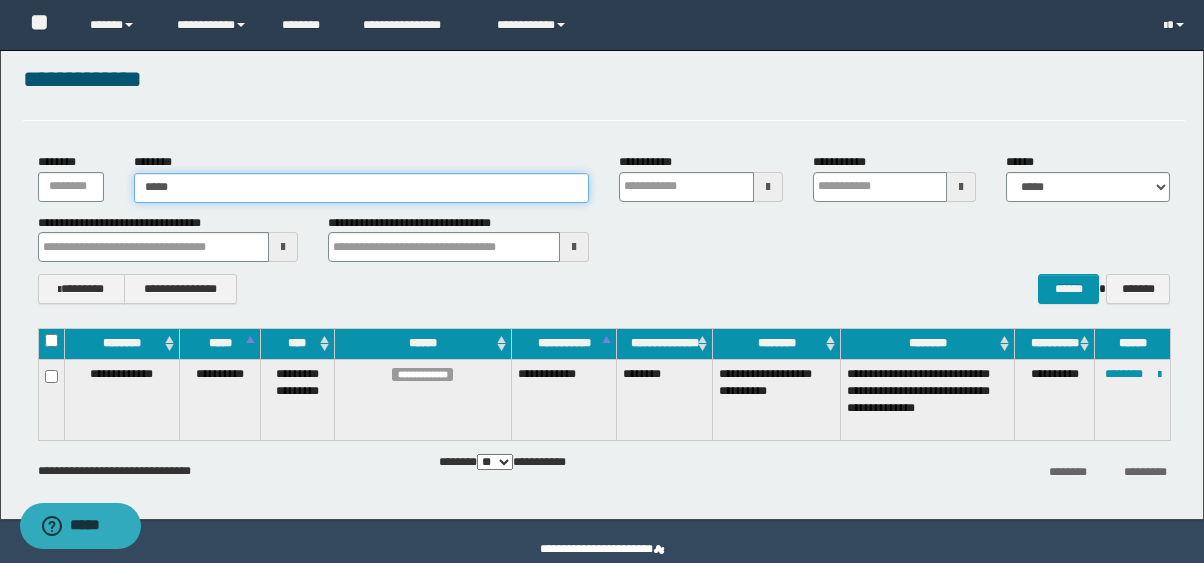 type on "******" 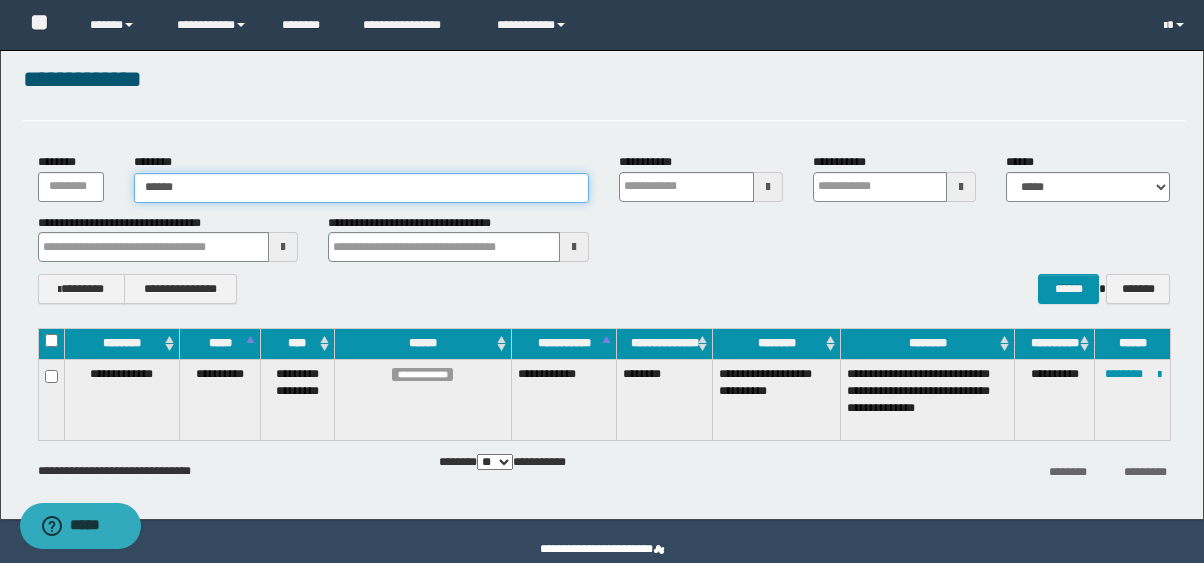 type on "******" 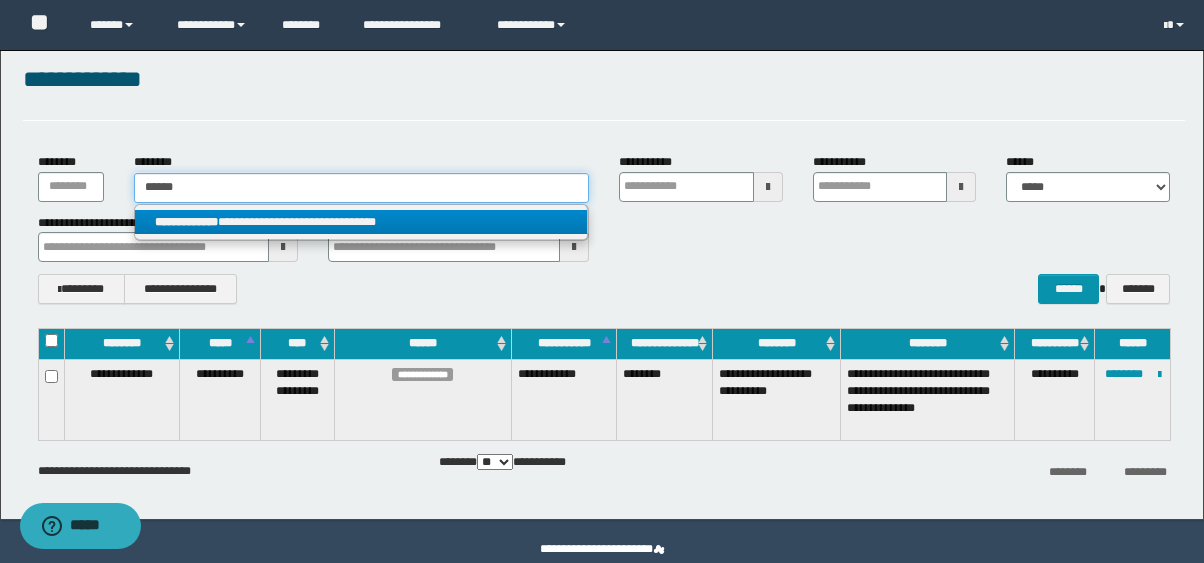 type on "******" 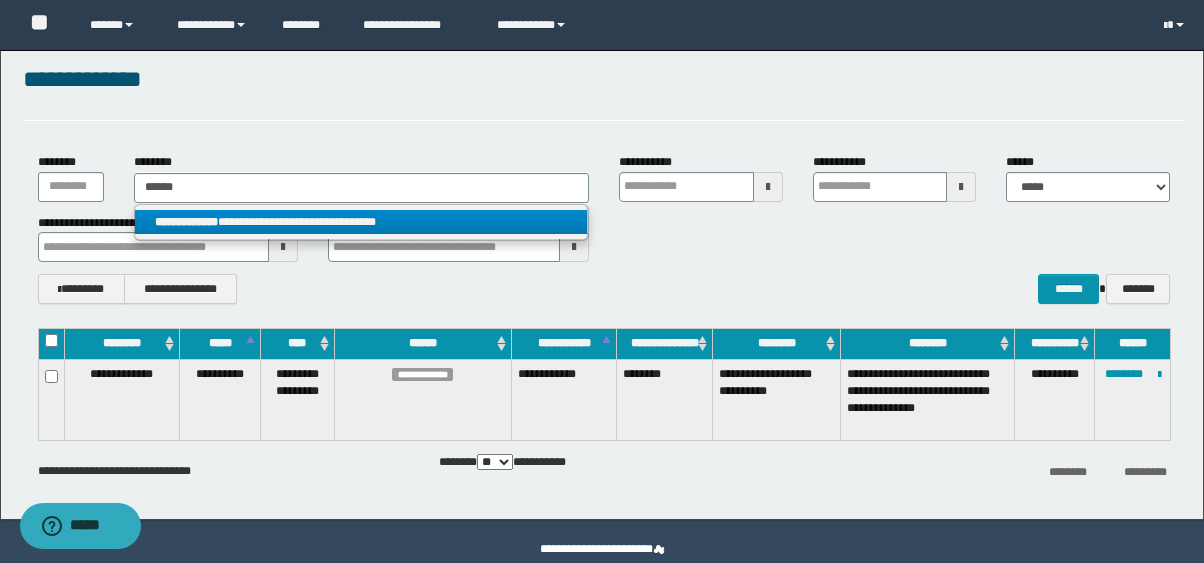 click on "**********" at bounding box center (360, 222) 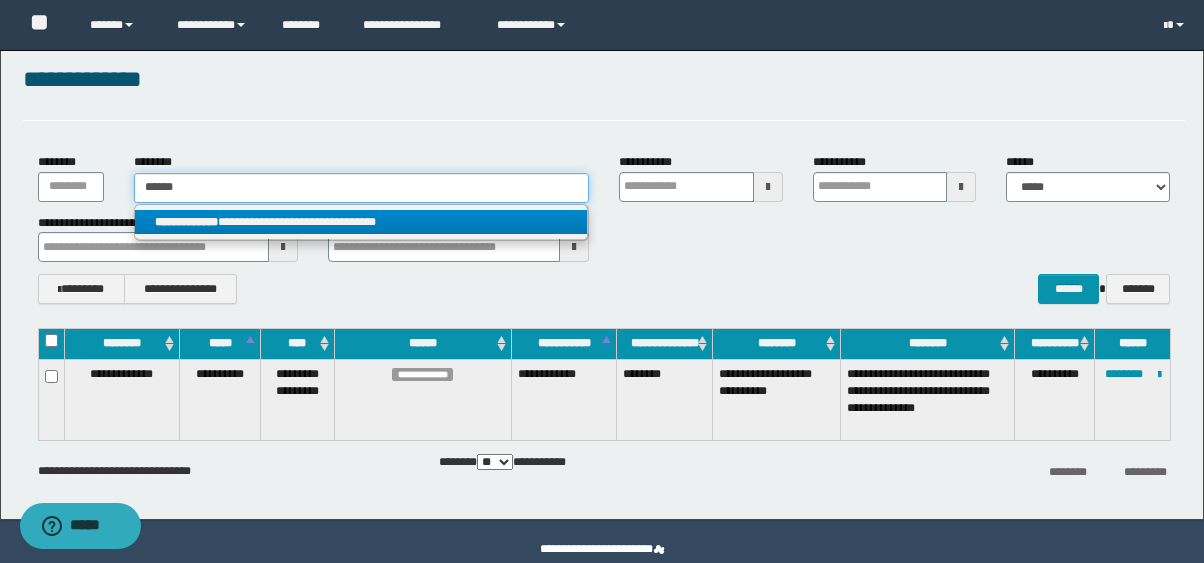 type 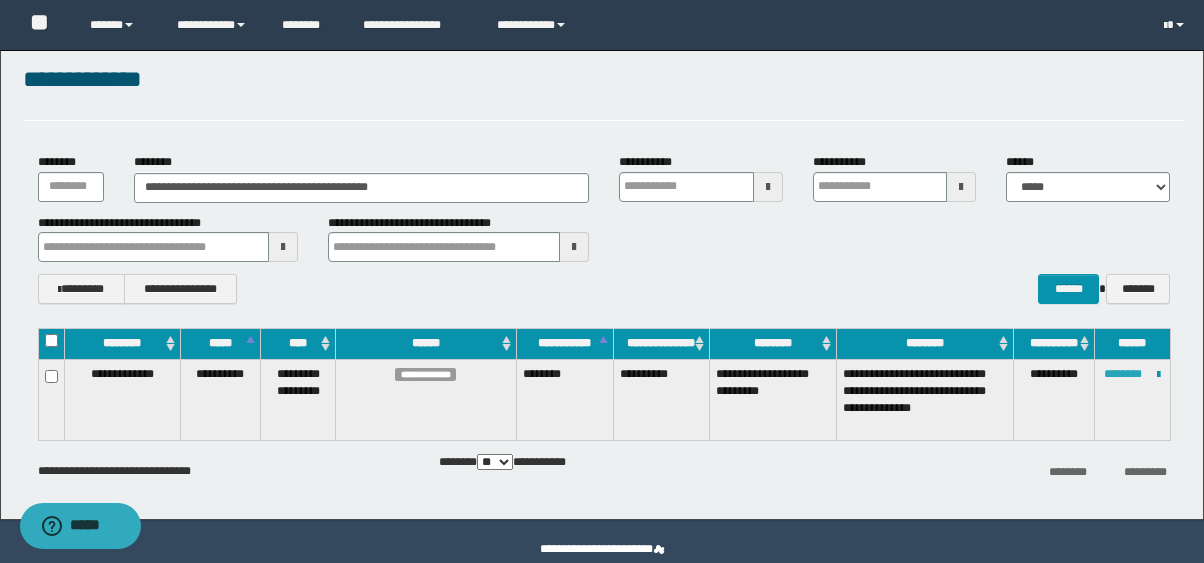 click on "********" at bounding box center (1123, 374) 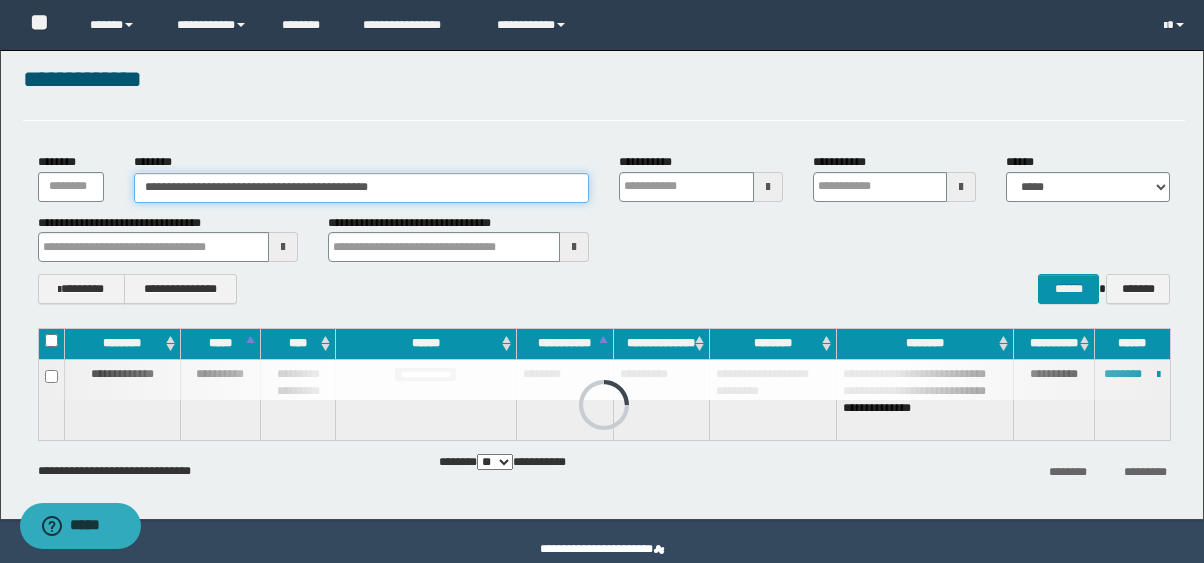 drag, startPoint x: 483, startPoint y: 188, endPoint x: 0, endPoint y: -31, distance: 530.3301 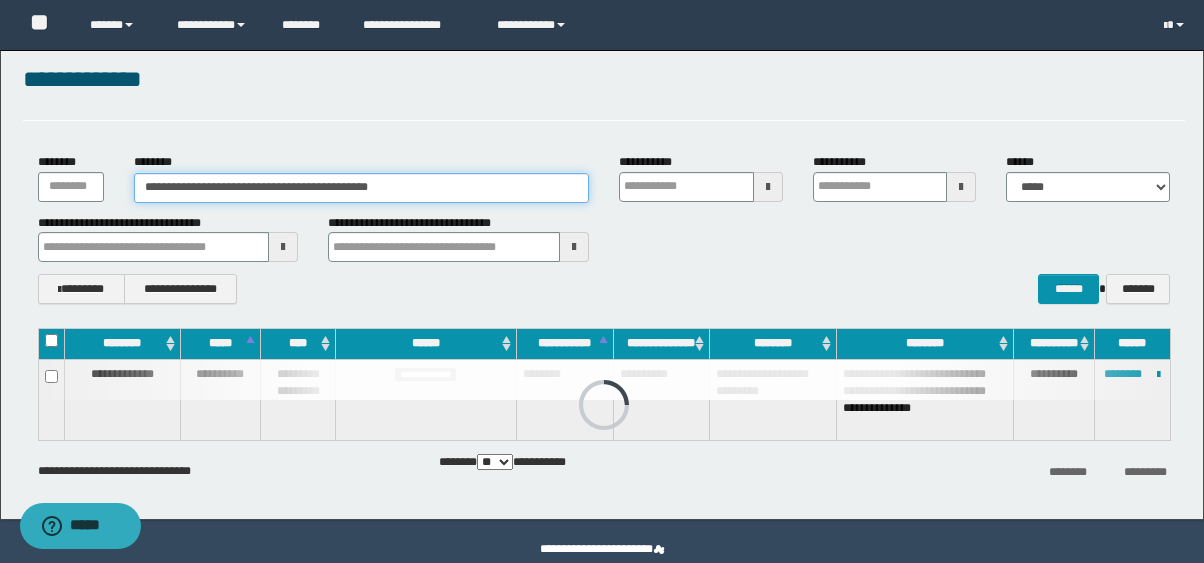 click on "**********" at bounding box center [602, 253] 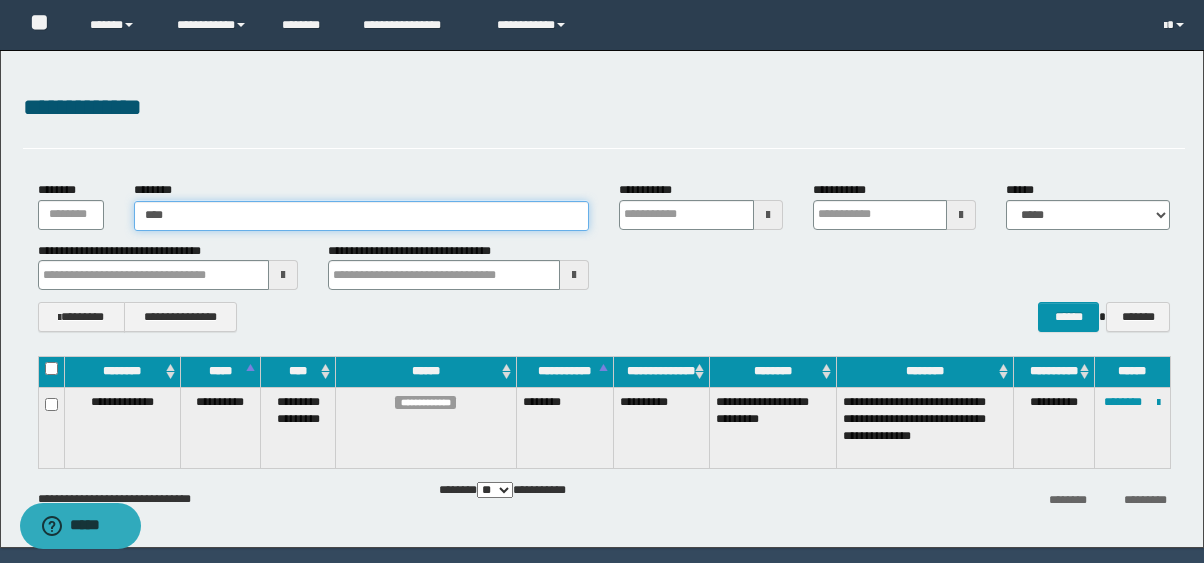 type on "*****" 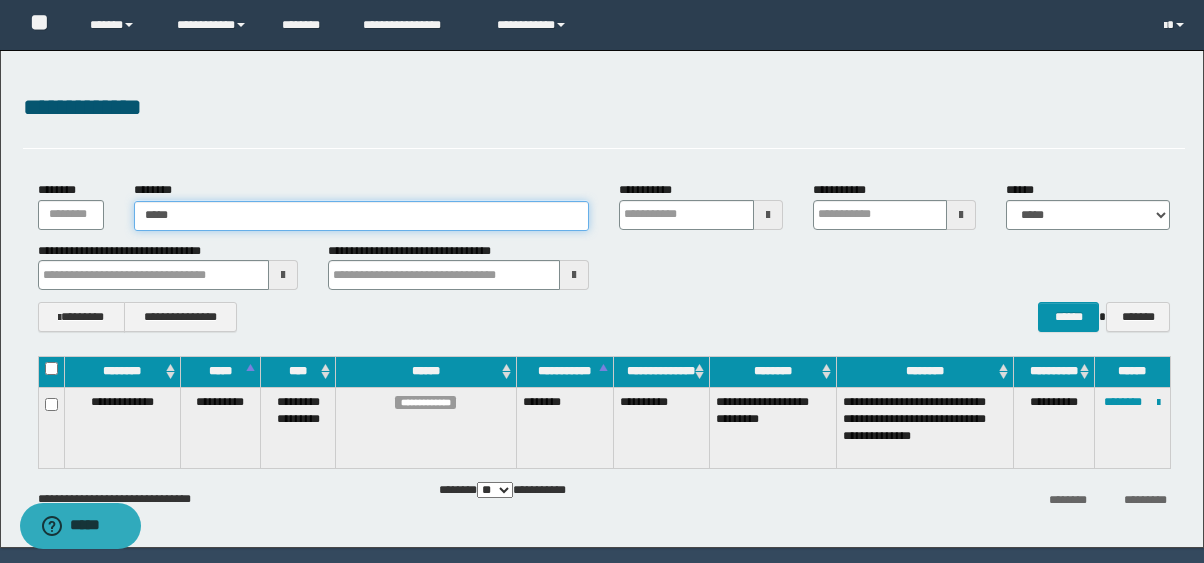 type on "*****" 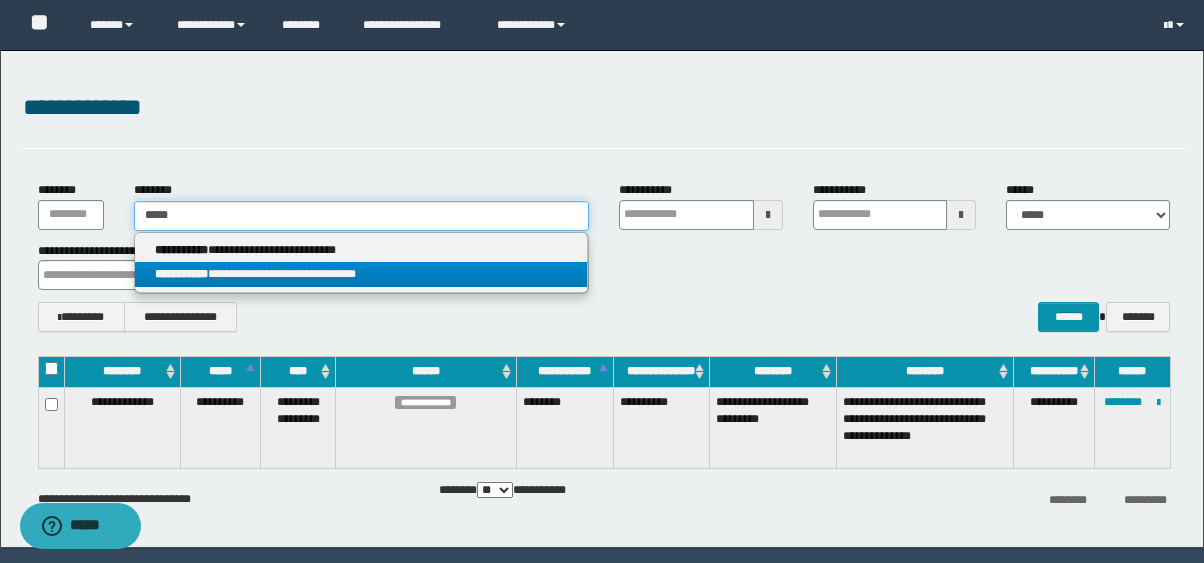 type on "*****" 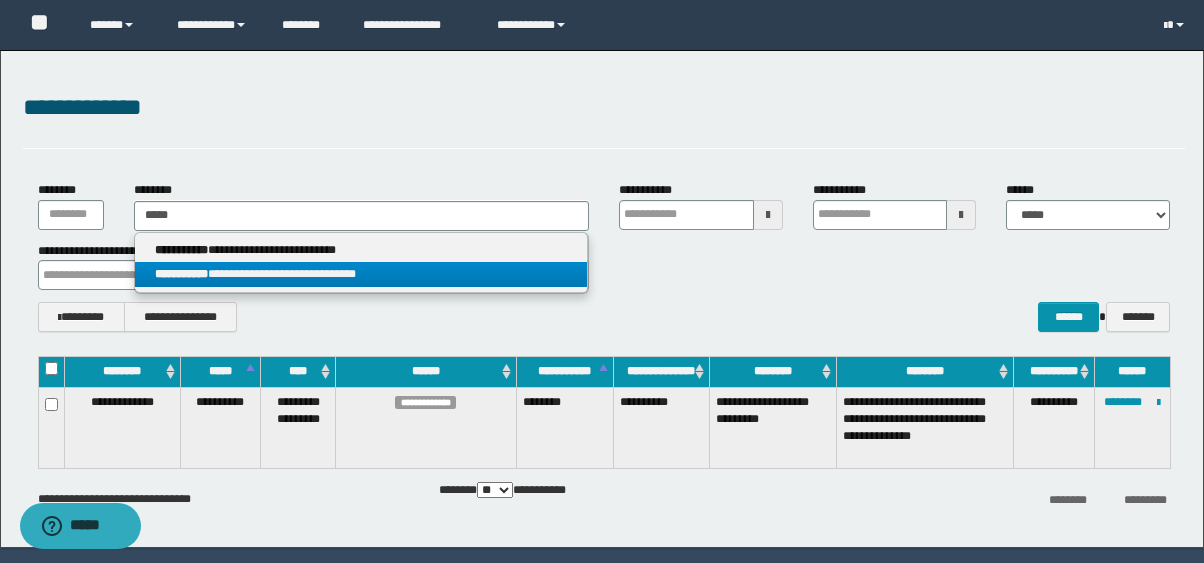 click on "**********" at bounding box center (360, 274) 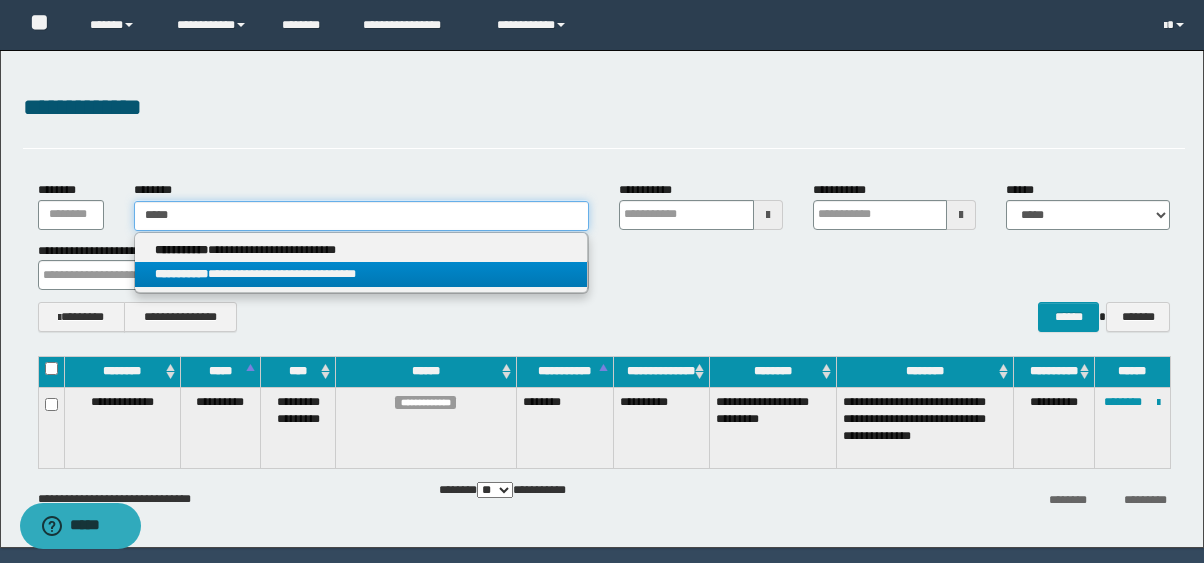 type 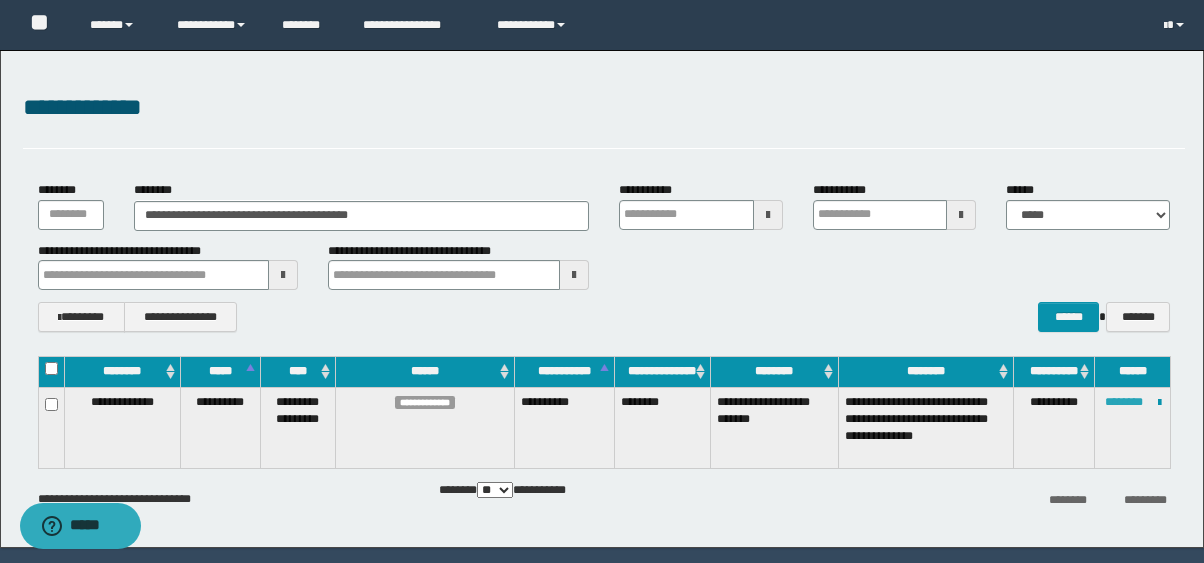 click on "********" at bounding box center (1124, 402) 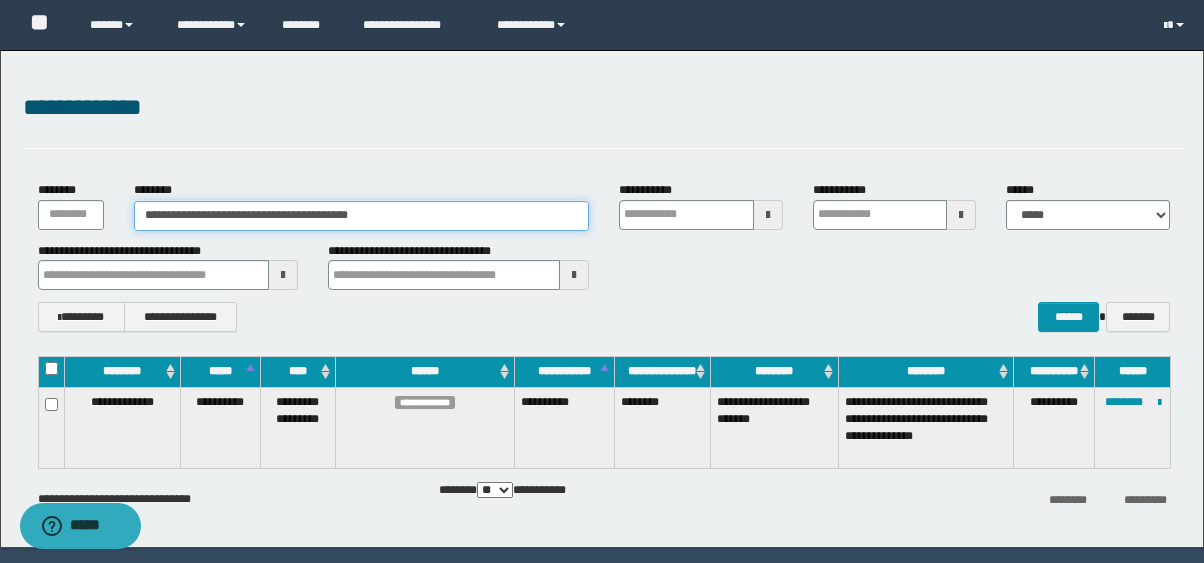 drag, startPoint x: 449, startPoint y: 215, endPoint x: 6, endPoint y: 66, distance: 467.38635 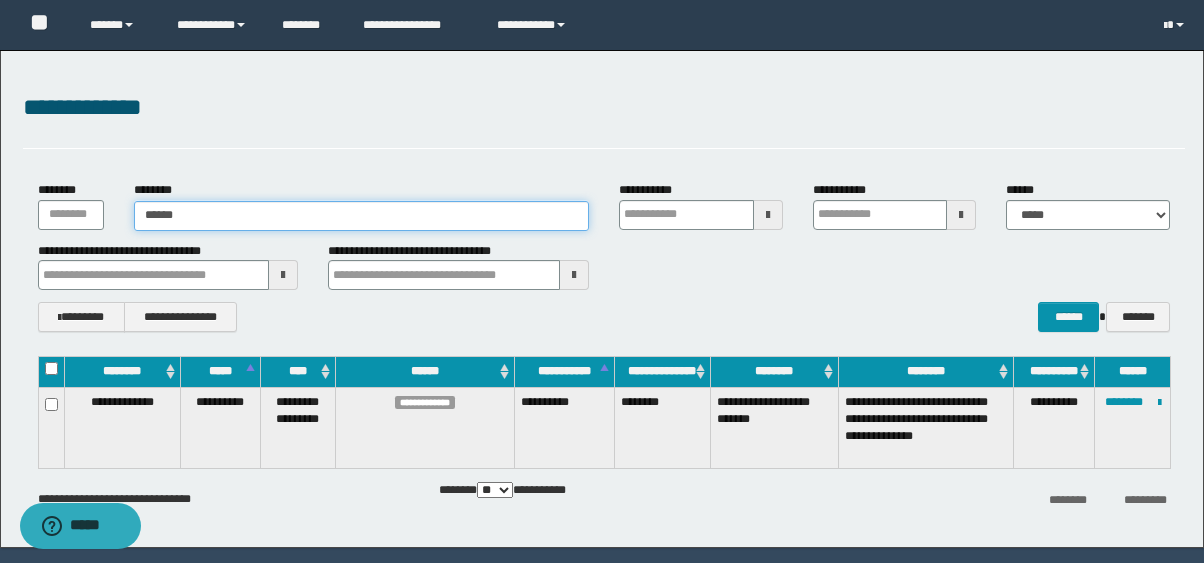 type on "*******" 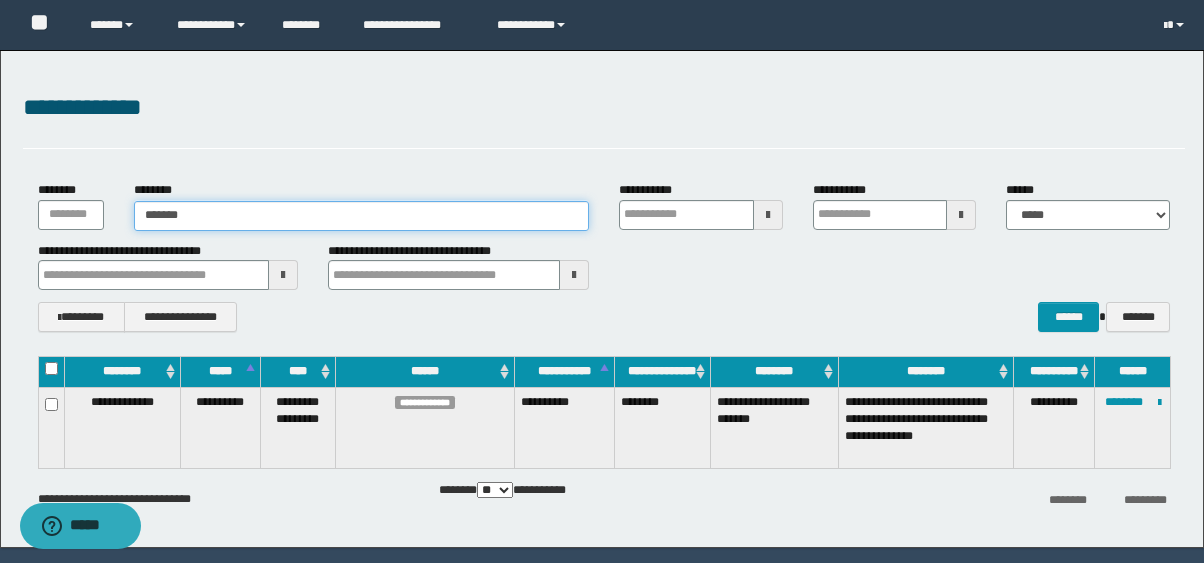 type on "*******" 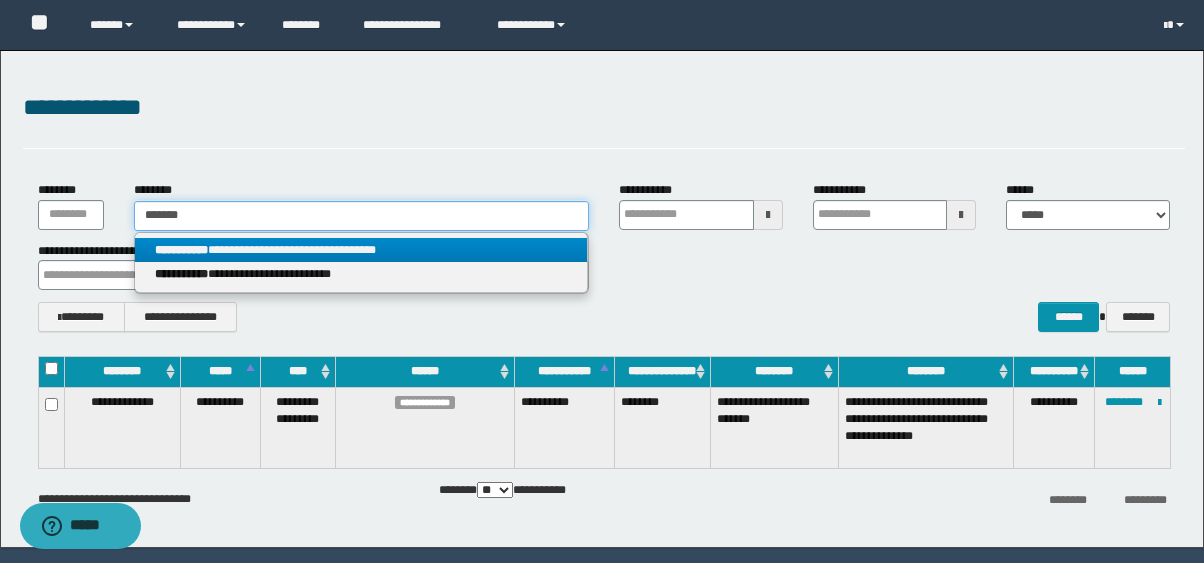 type on "*******" 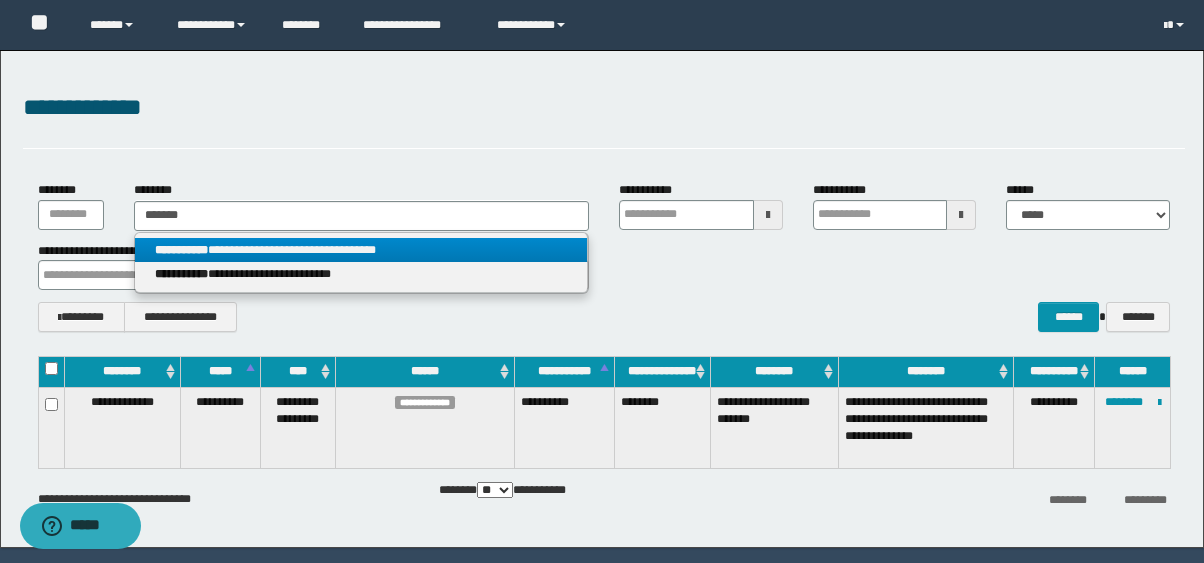 click on "**********" at bounding box center (360, 250) 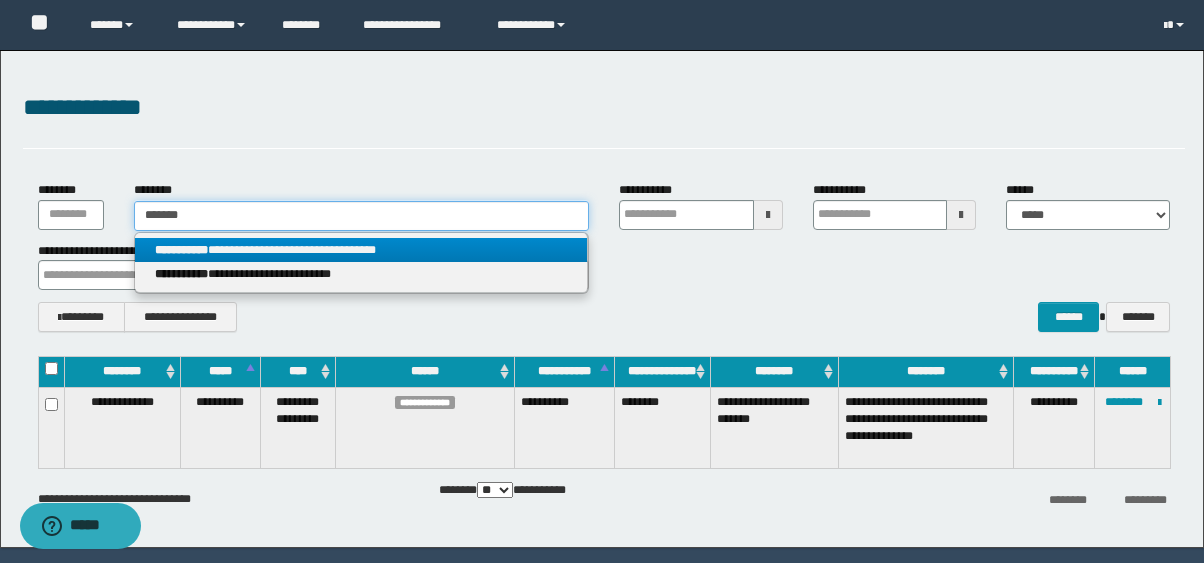 type 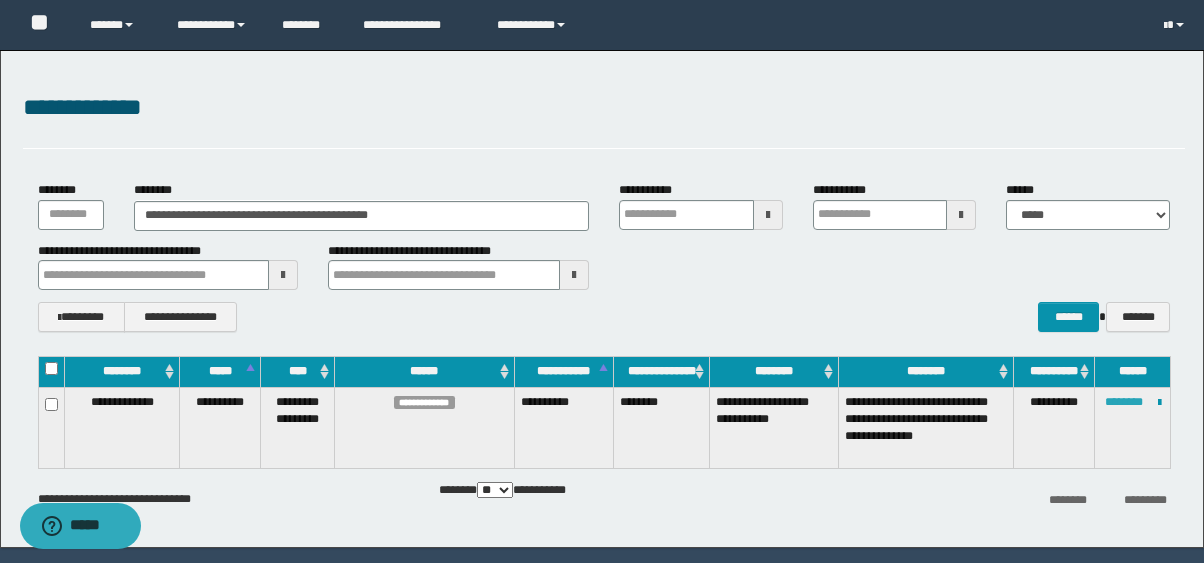 click on "********" at bounding box center (1124, 402) 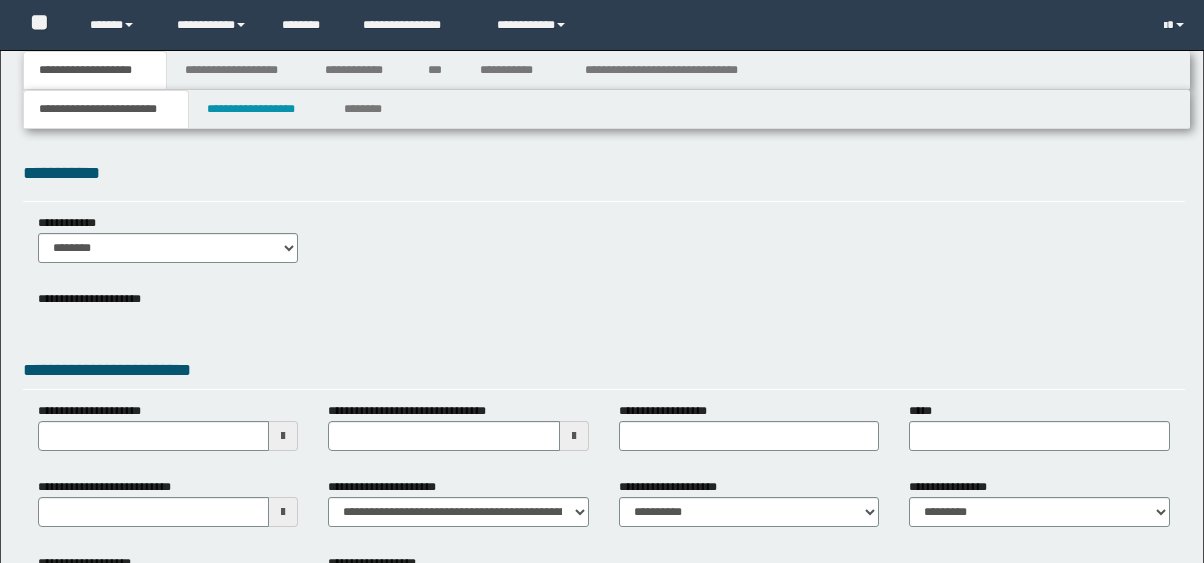 scroll, scrollTop: 0, scrollLeft: 0, axis: both 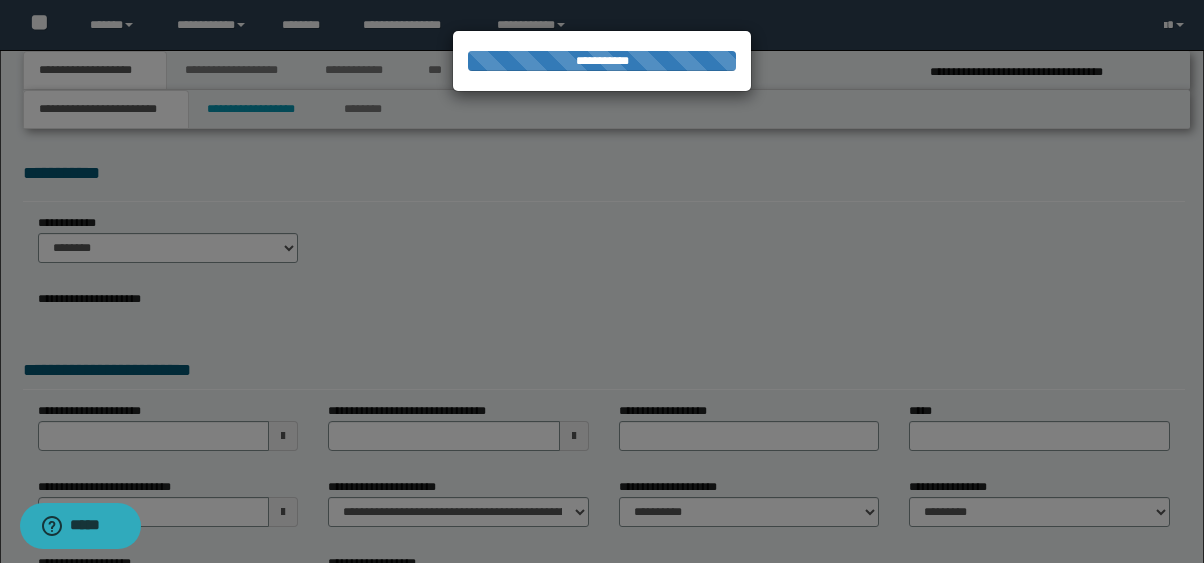 select on "*" 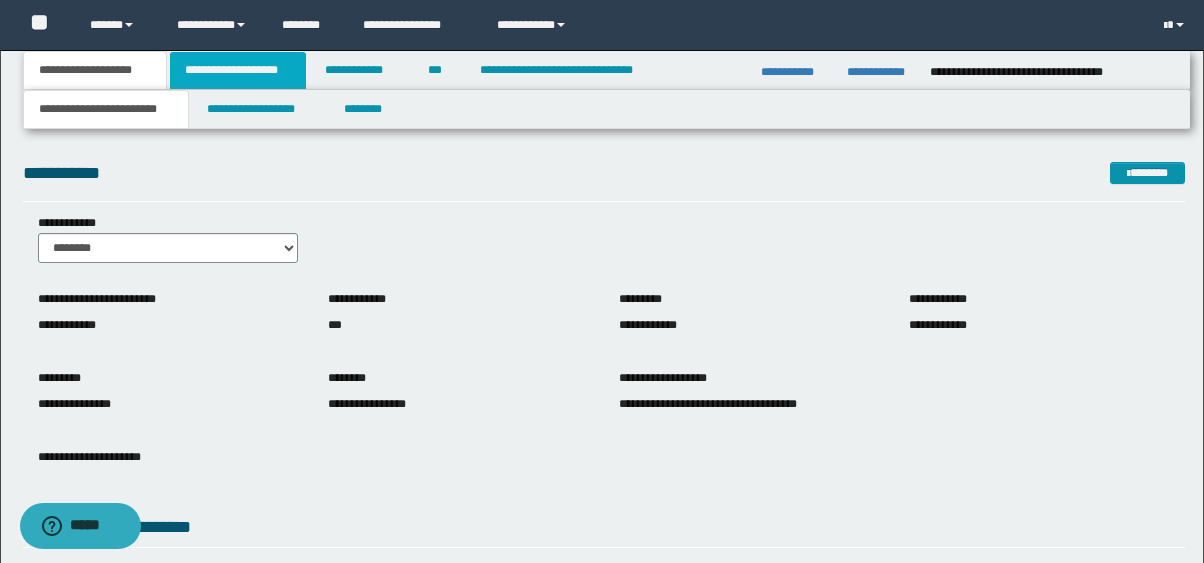 click on "**********" at bounding box center (238, 70) 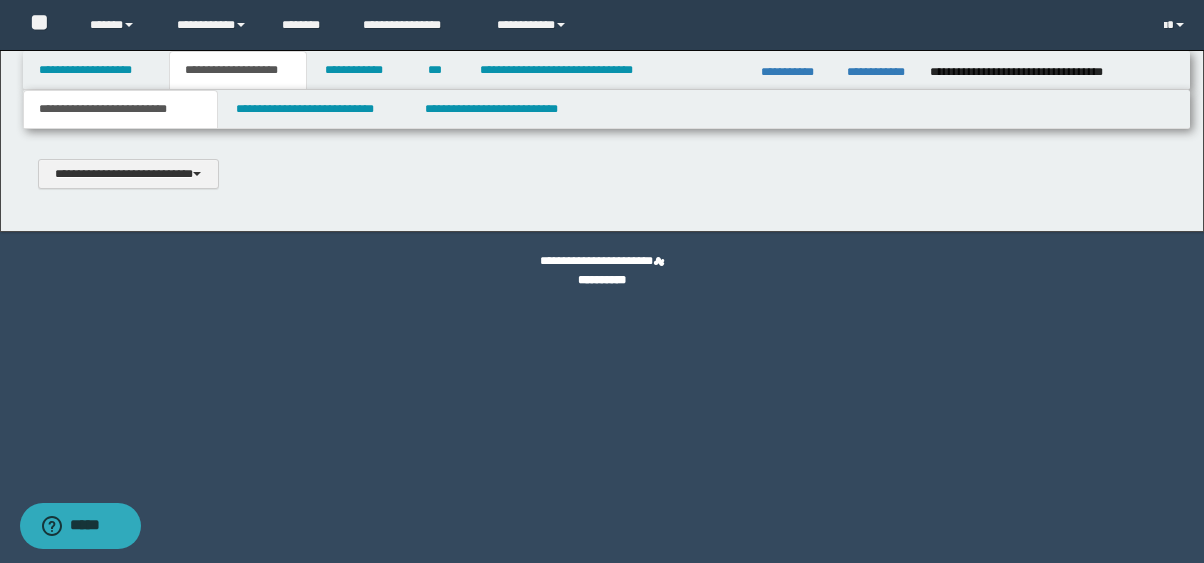 type 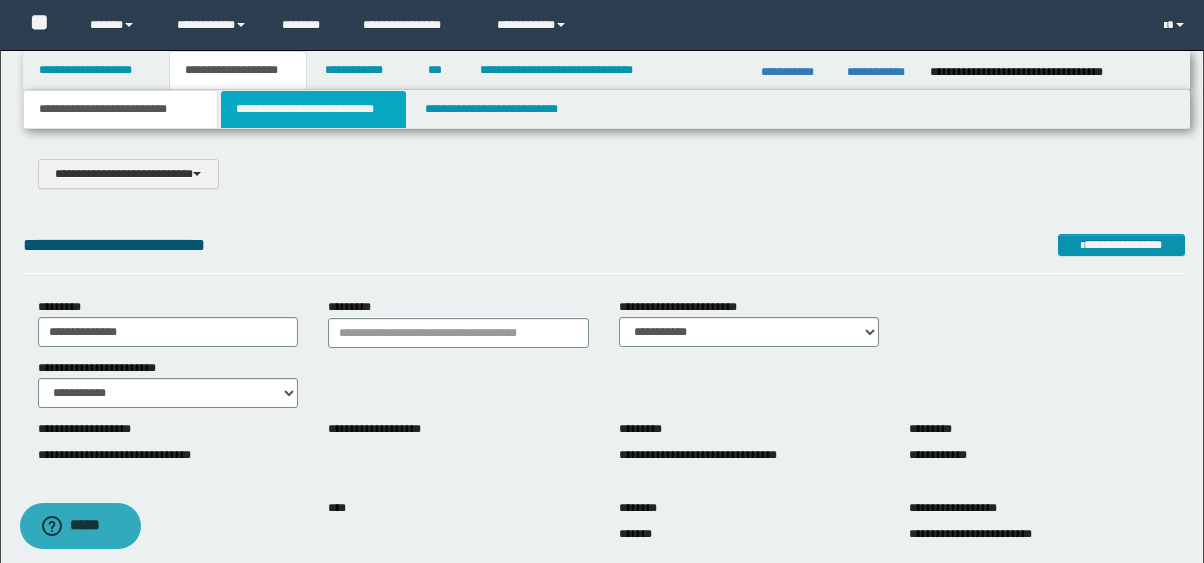 click on "**********" at bounding box center [314, 109] 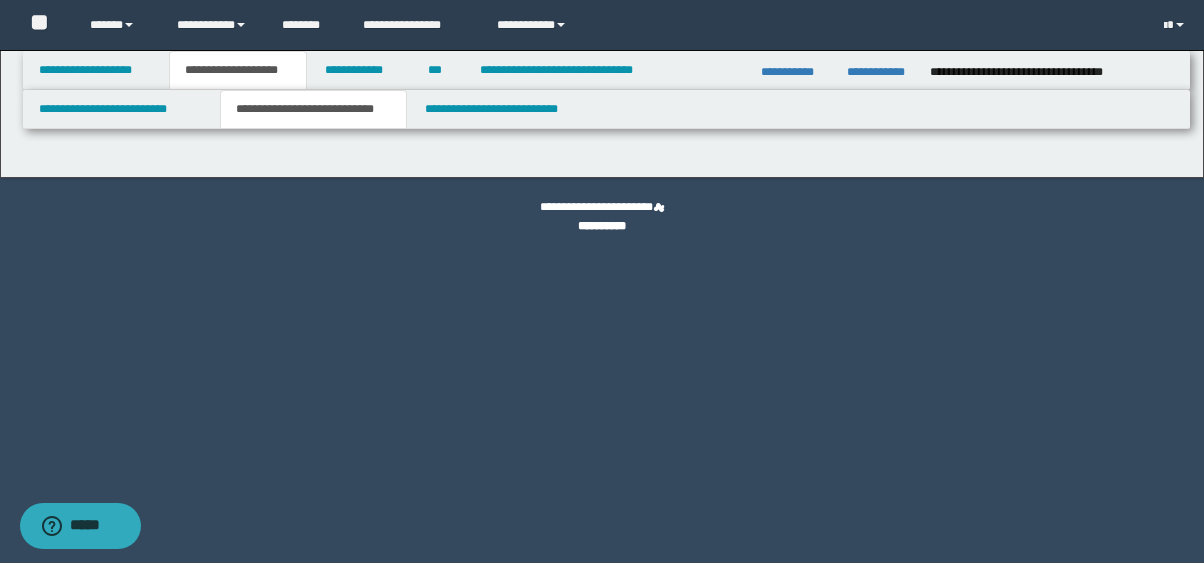 select on "*" 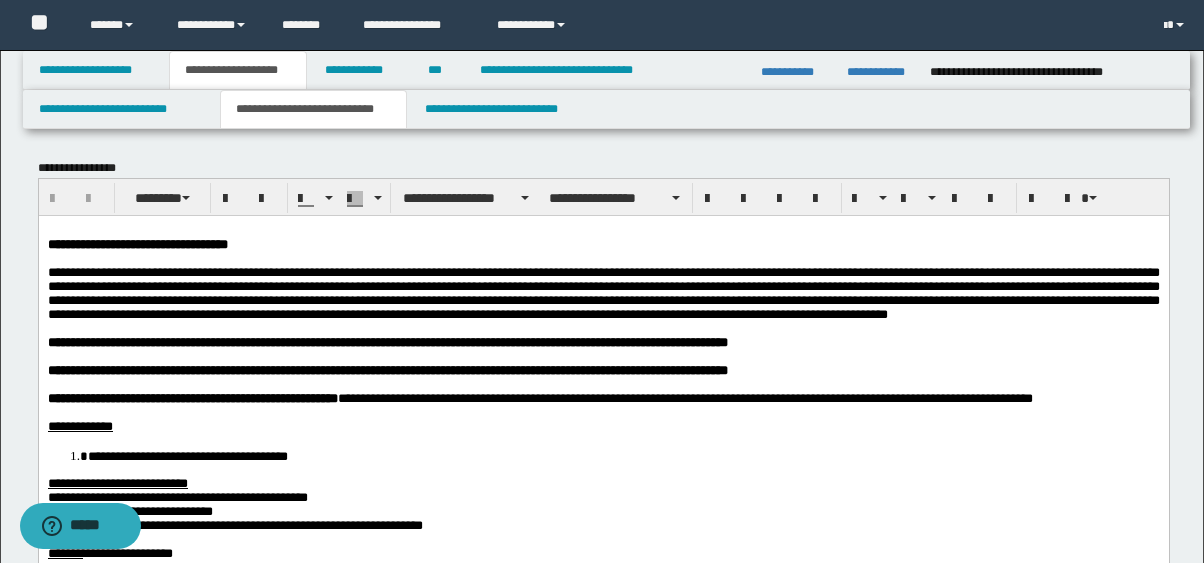 scroll, scrollTop: 0, scrollLeft: 0, axis: both 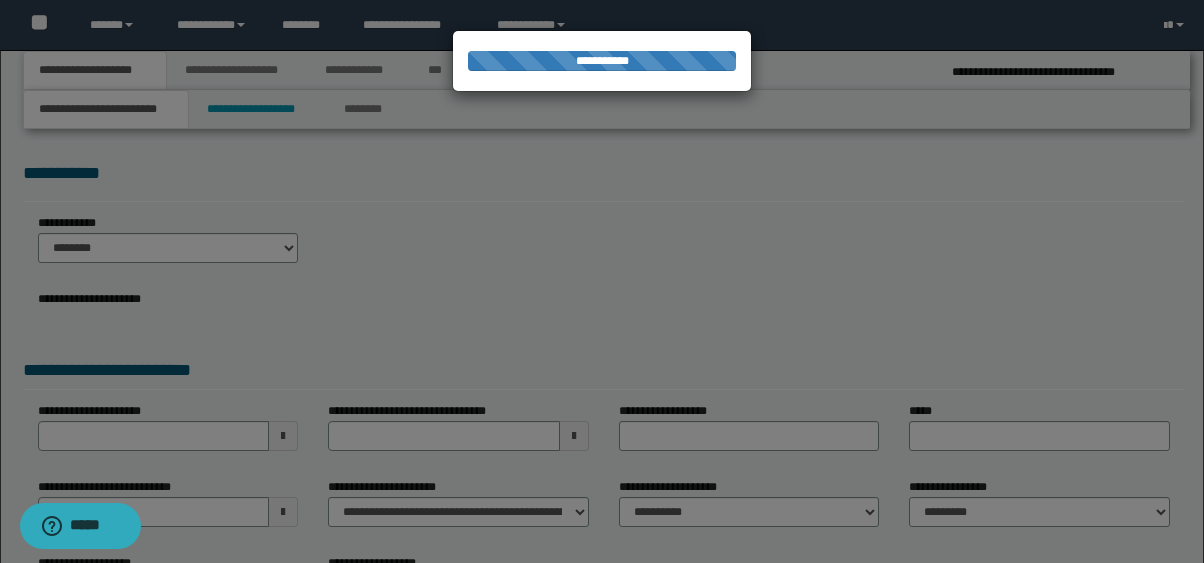 select on "*" 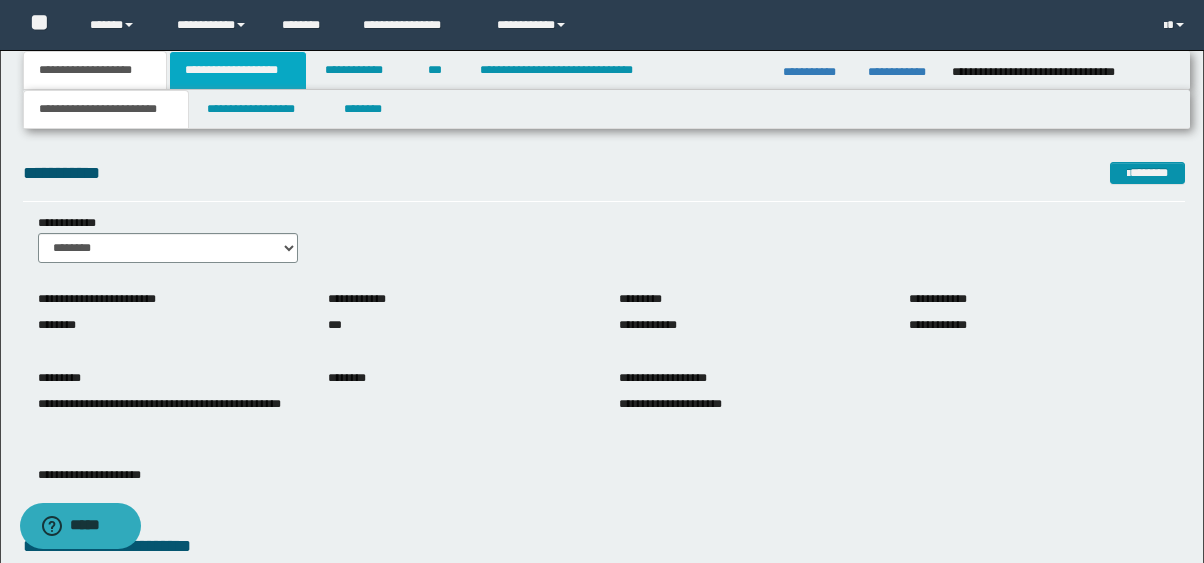 click on "**********" at bounding box center (238, 70) 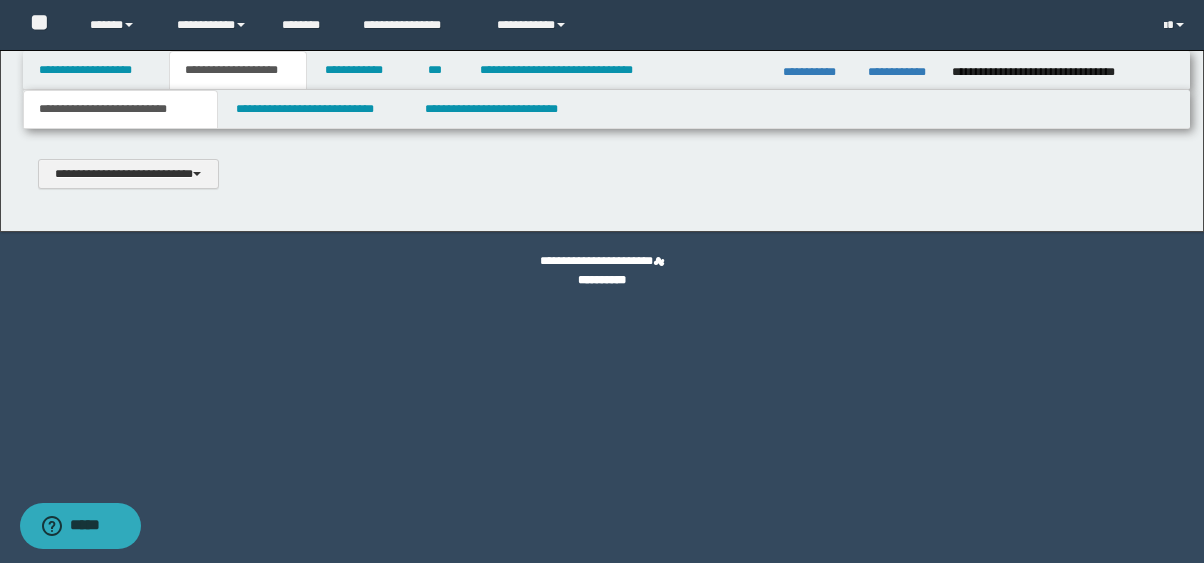 scroll, scrollTop: 0, scrollLeft: 0, axis: both 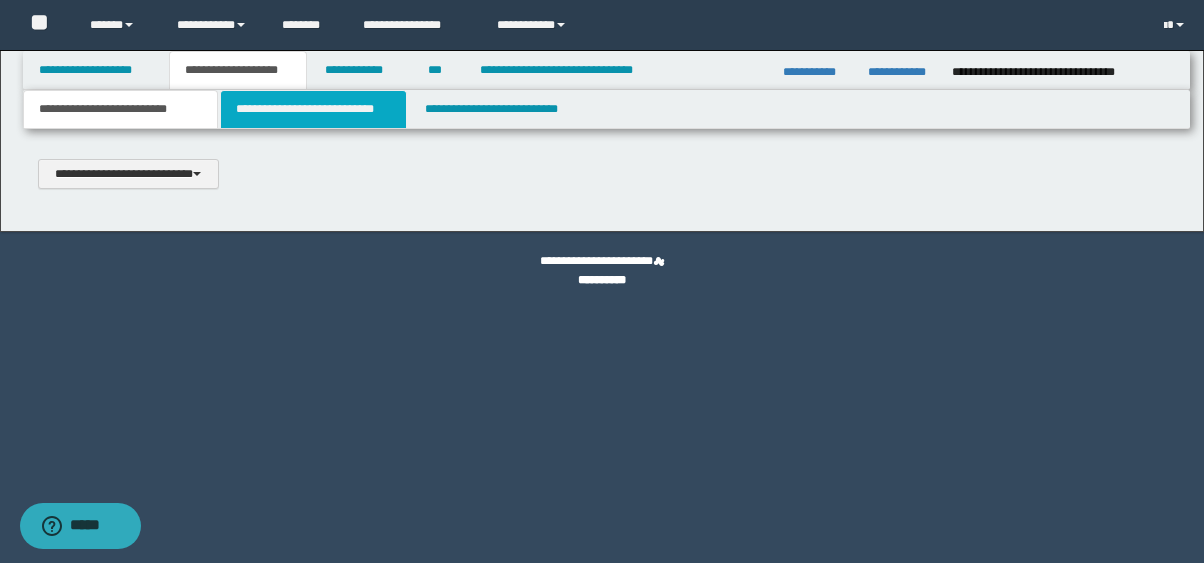 type on "**********" 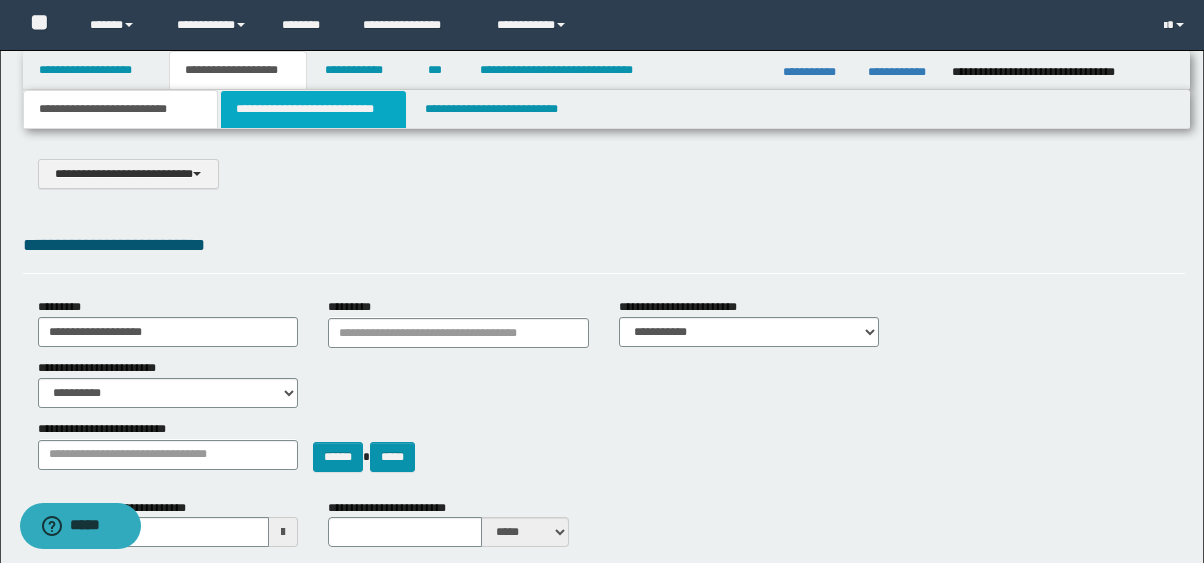 click on "**********" at bounding box center (314, 109) 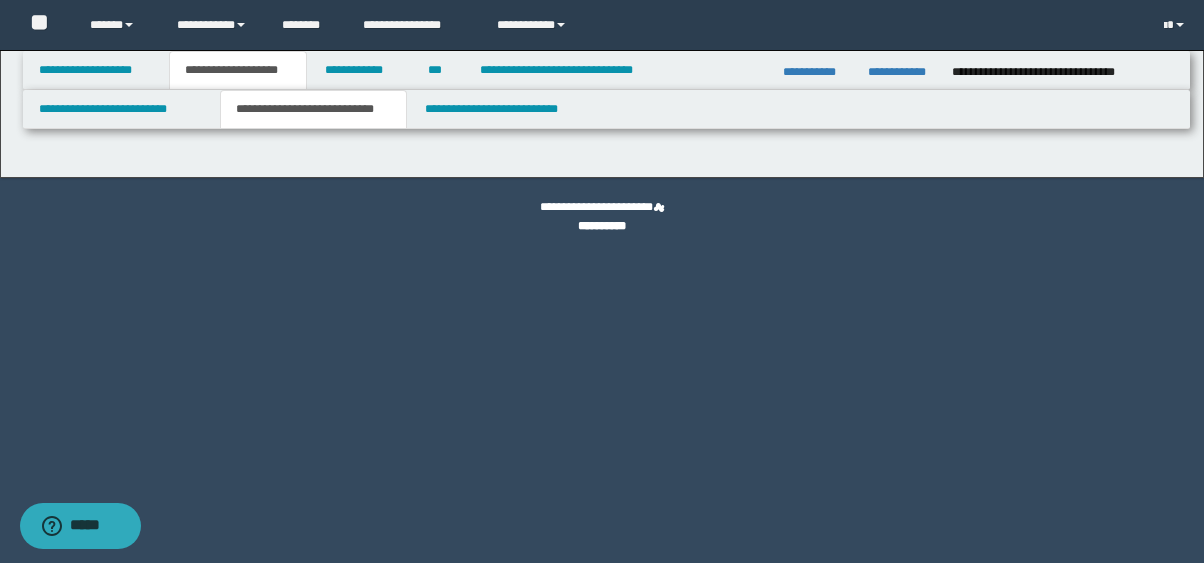 select on "*" 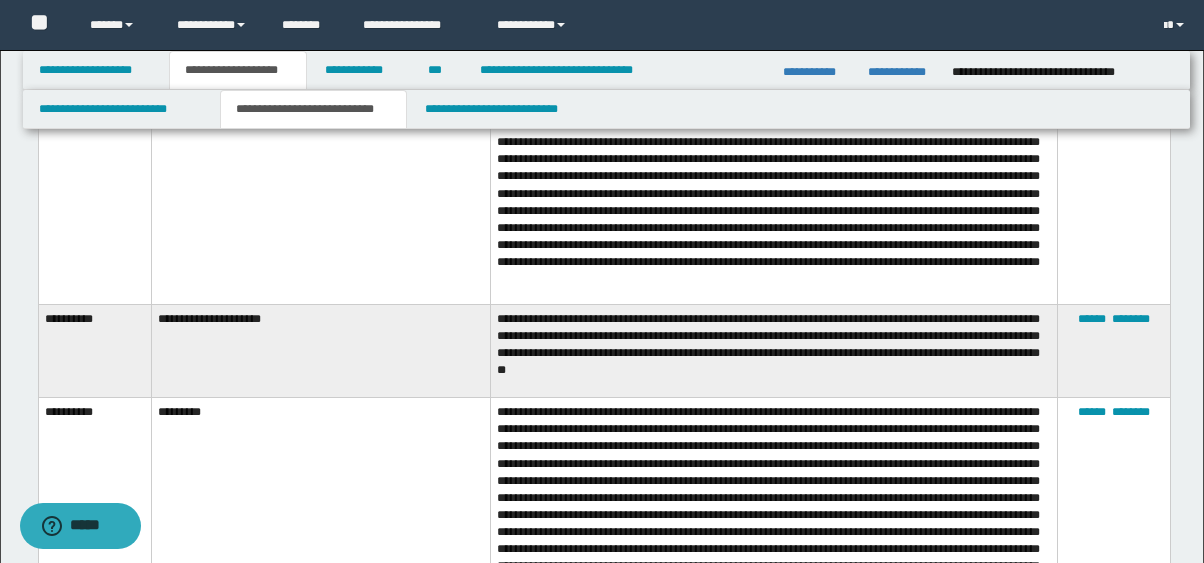 scroll, scrollTop: 2288, scrollLeft: 0, axis: vertical 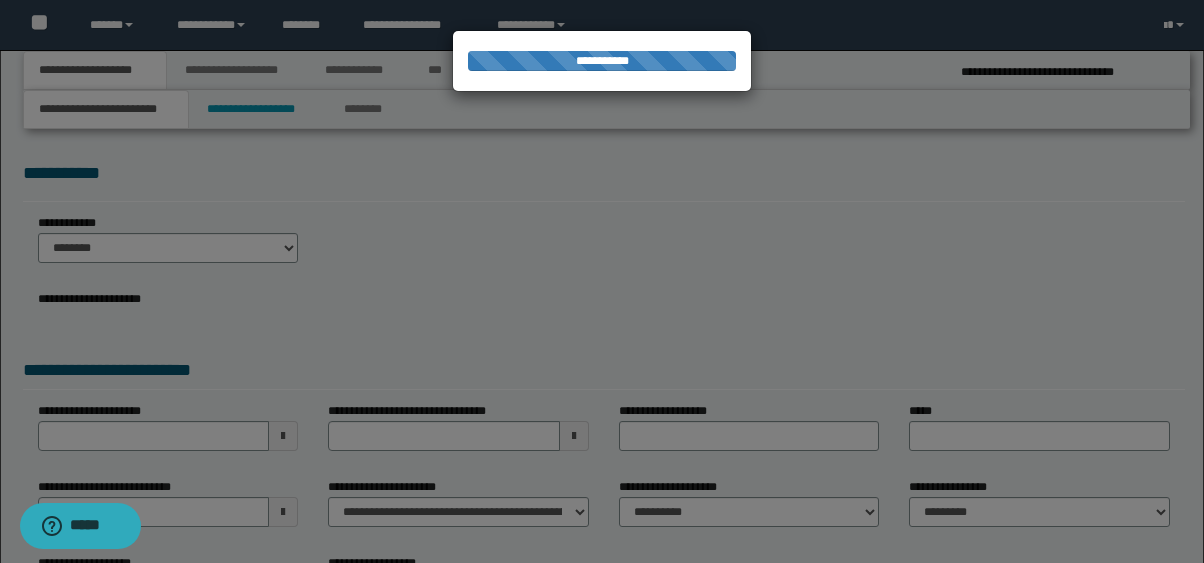 select on "*" 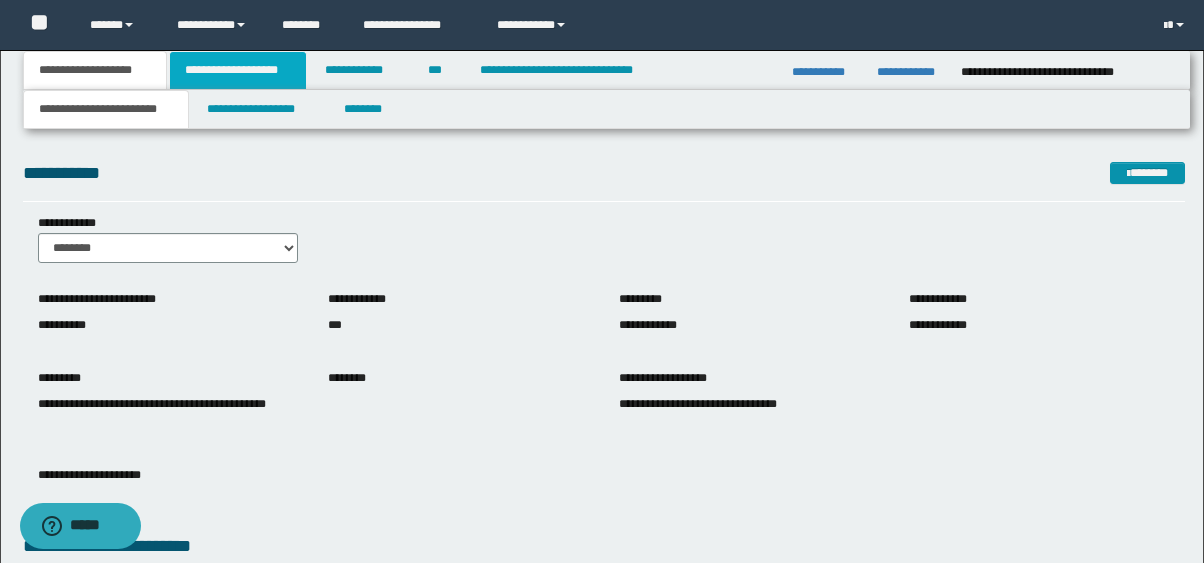 click on "**********" at bounding box center (238, 70) 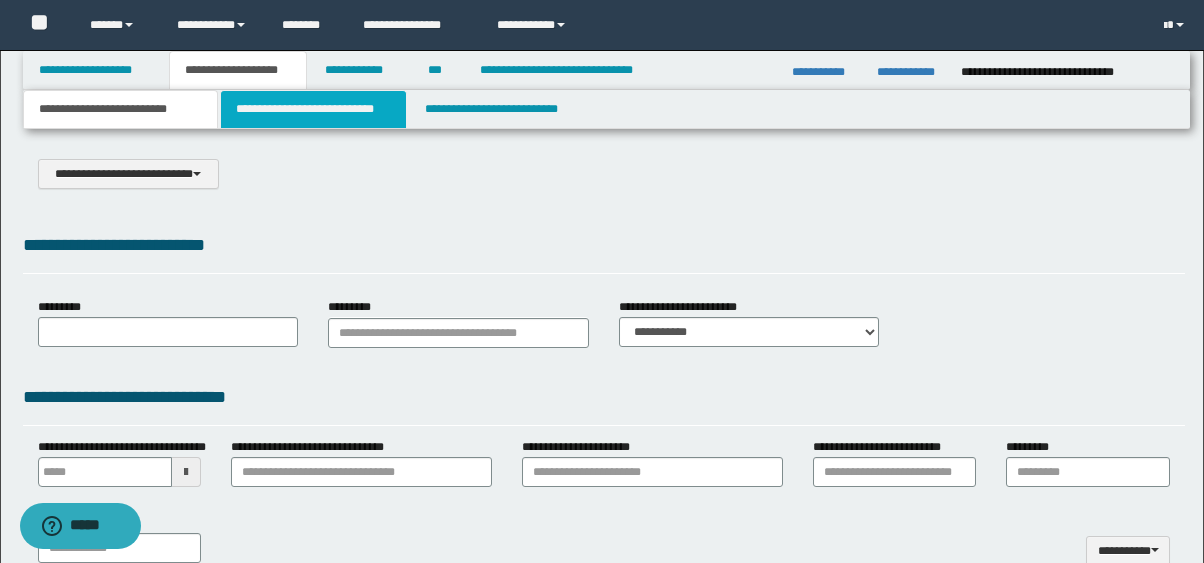 scroll, scrollTop: 0, scrollLeft: 0, axis: both 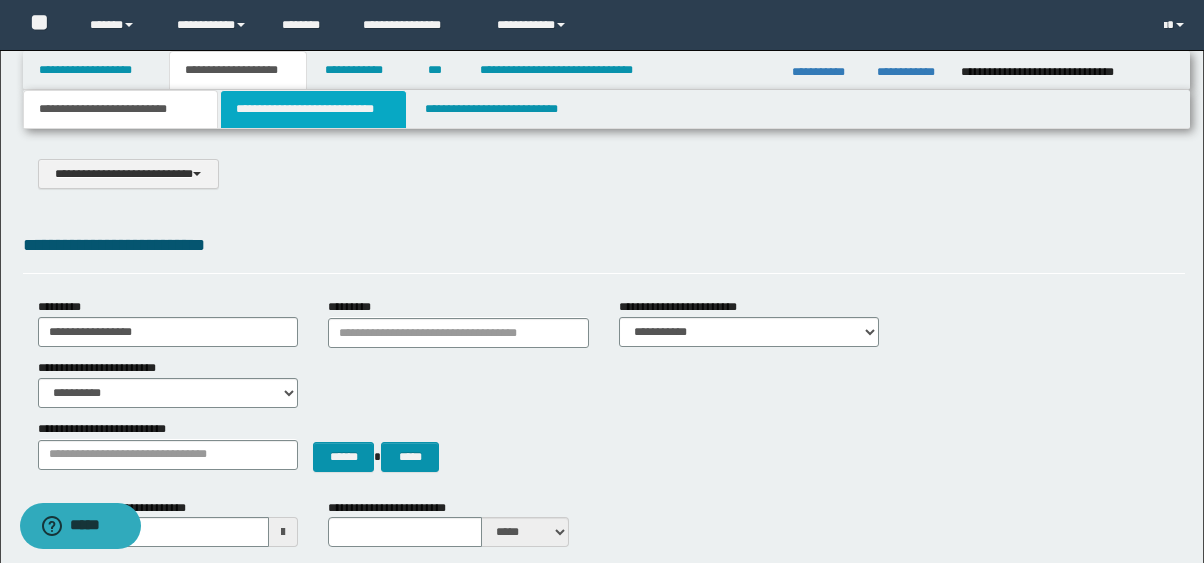 click on "**********" at bounding box center [314, 109] 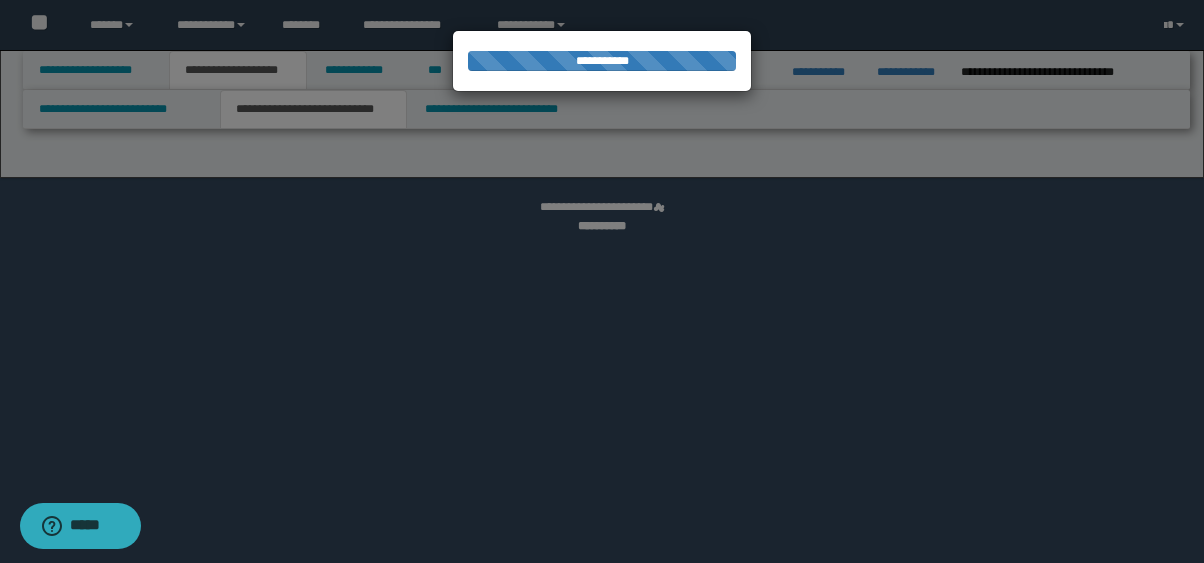 select on "*" 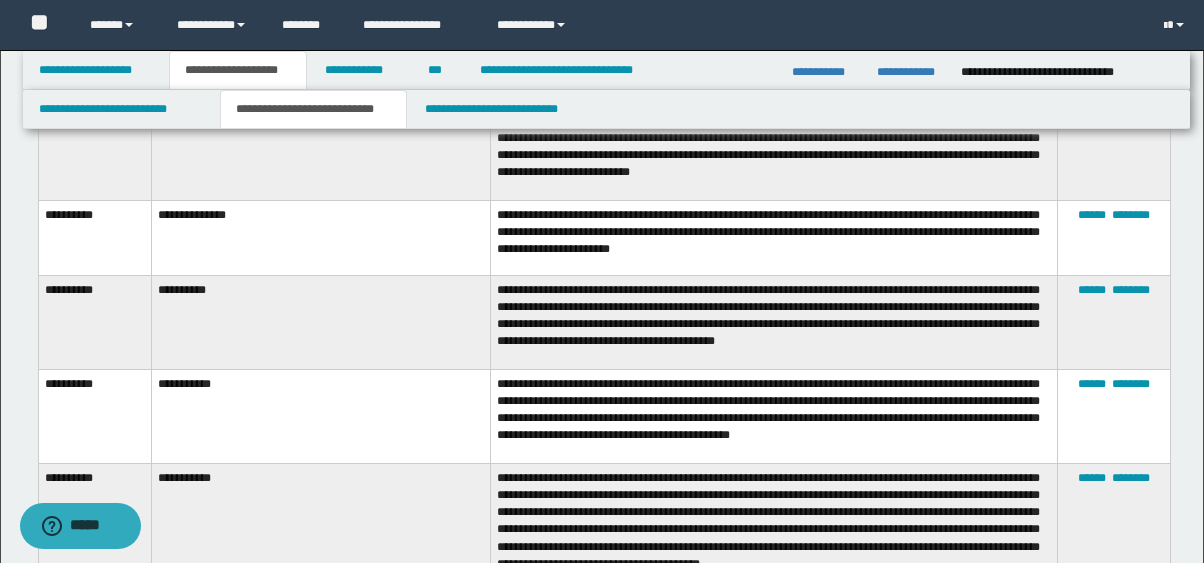 scroll, scrollTop: 4608, scrollLeft: 0, axis: vertical 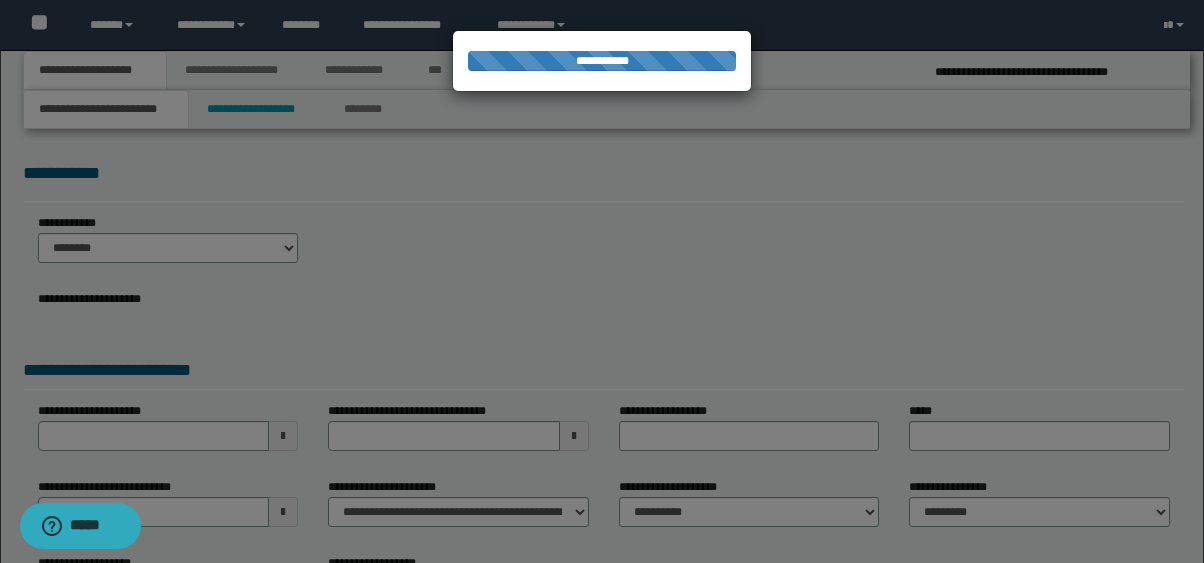 select on "*" 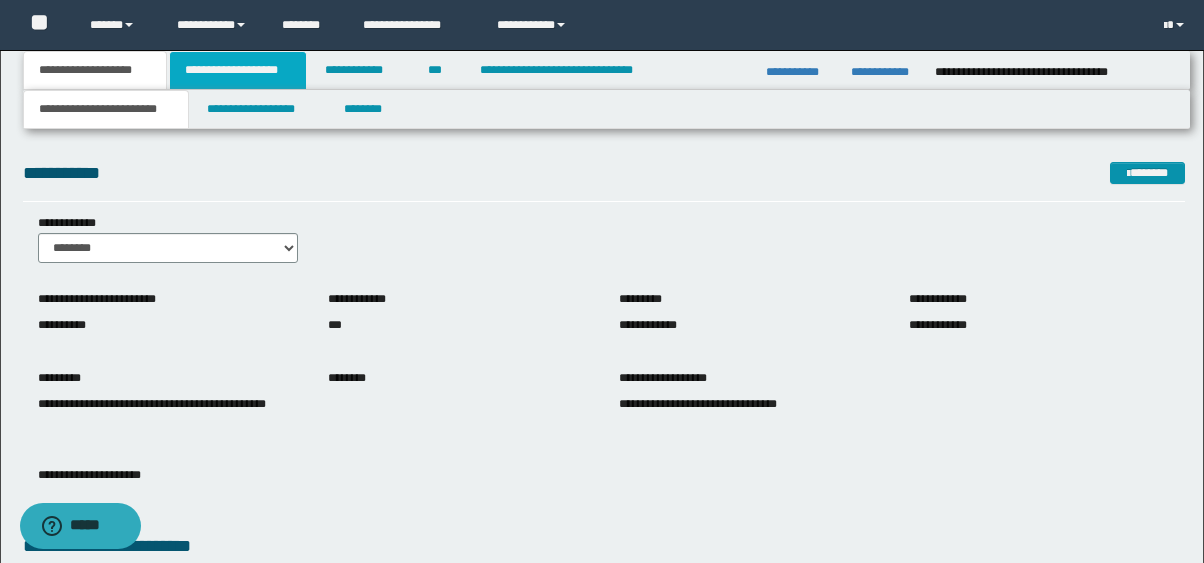 click on "**********" at bounding box center (238, 70) 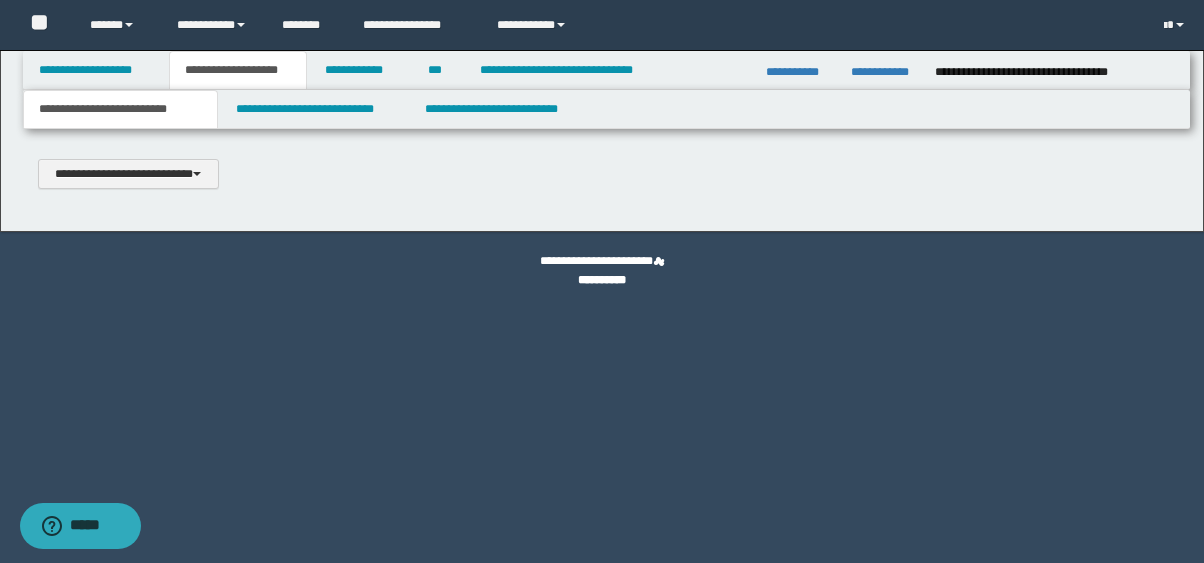 scroll, scrollTop: 0, scrollLeft: 0, axis: both 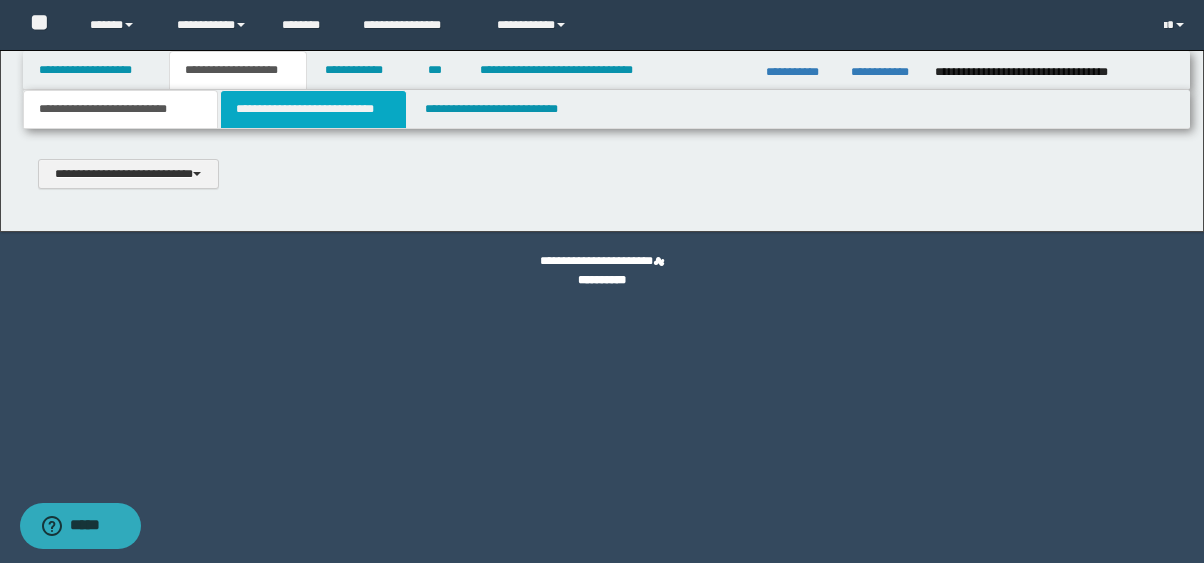 type 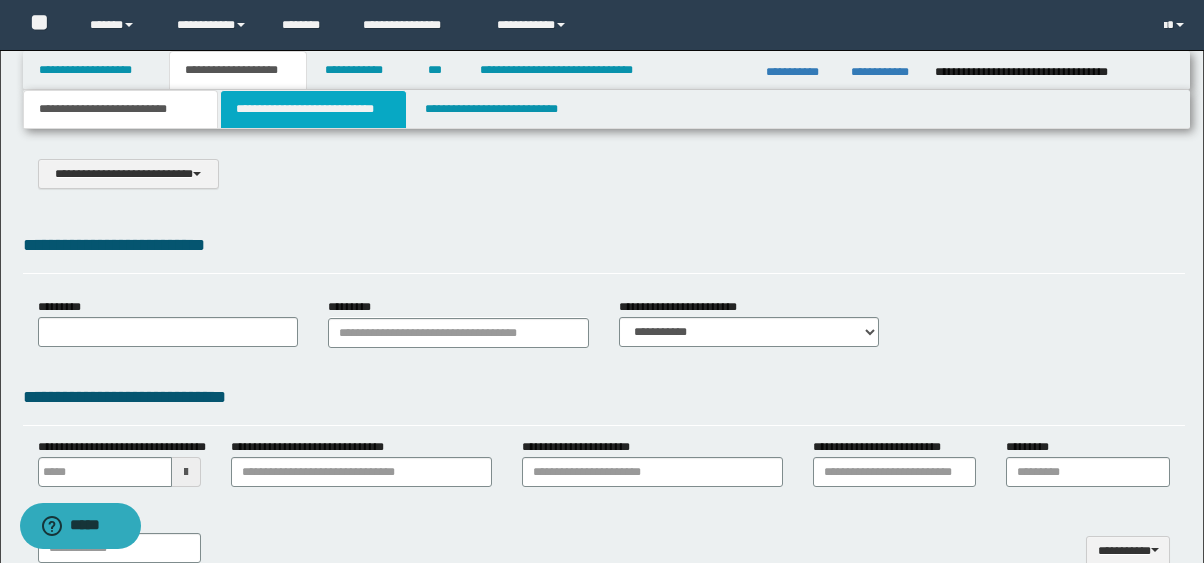 type on "*********" 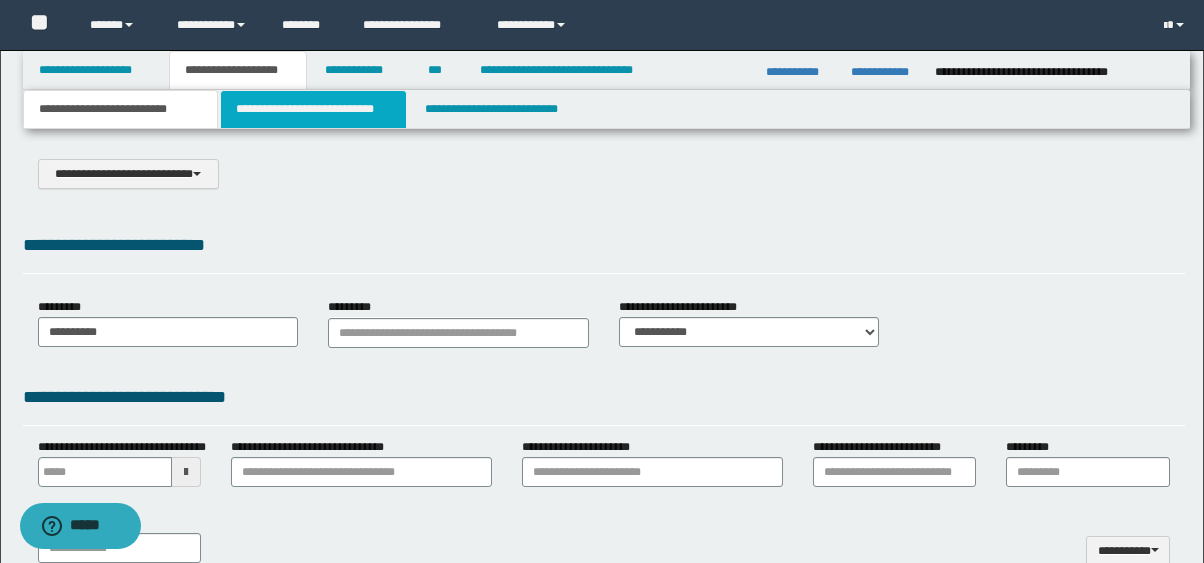 type on "**********" 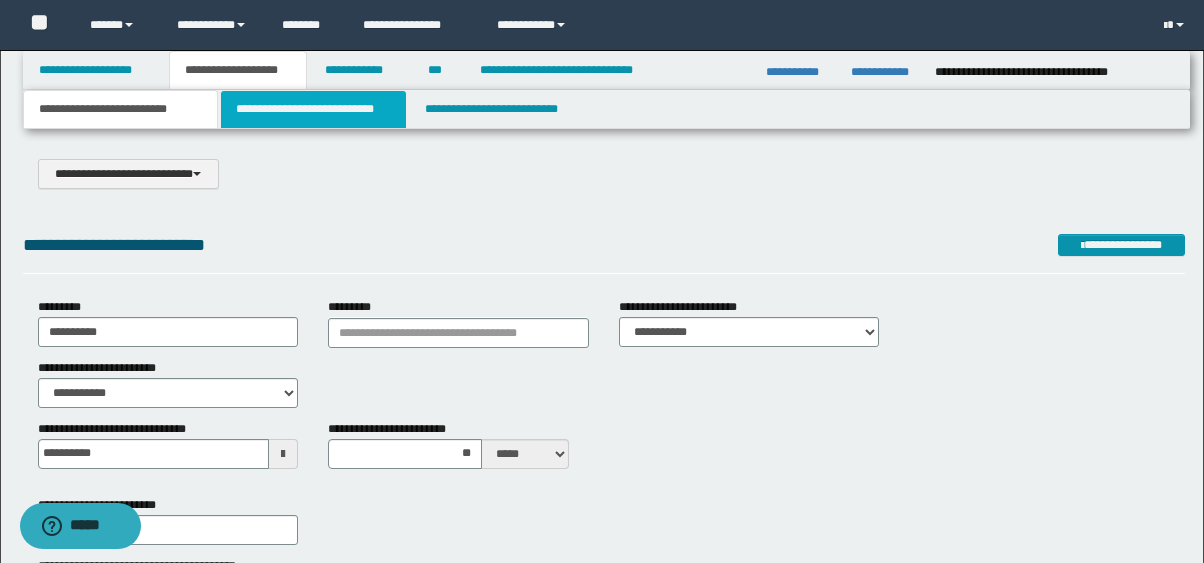 click on "**********" at bounding box center [314, 109] 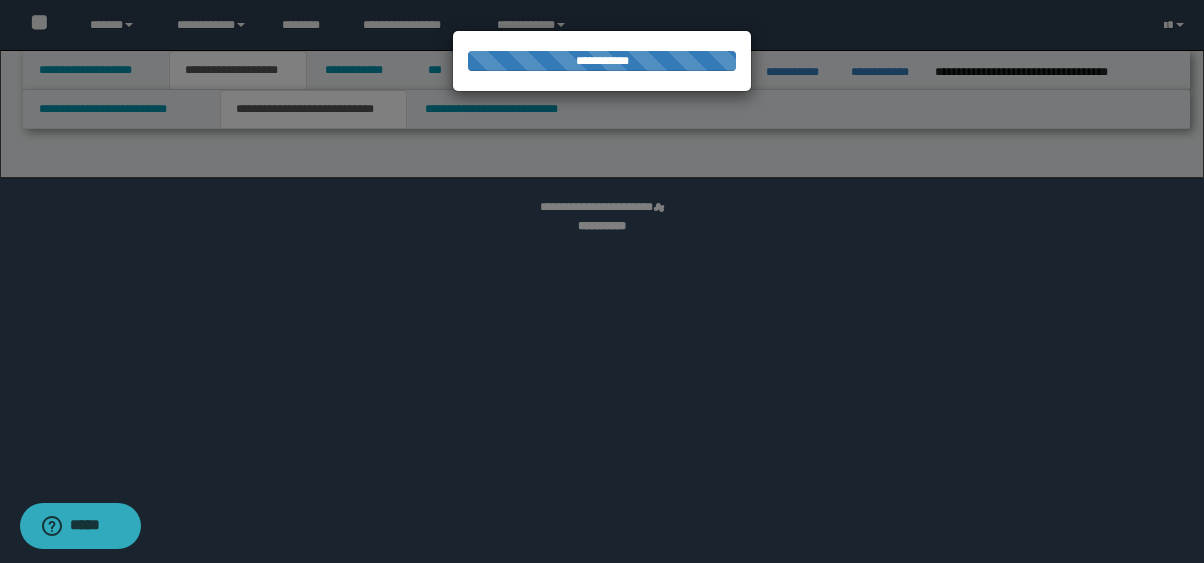 select on "*" 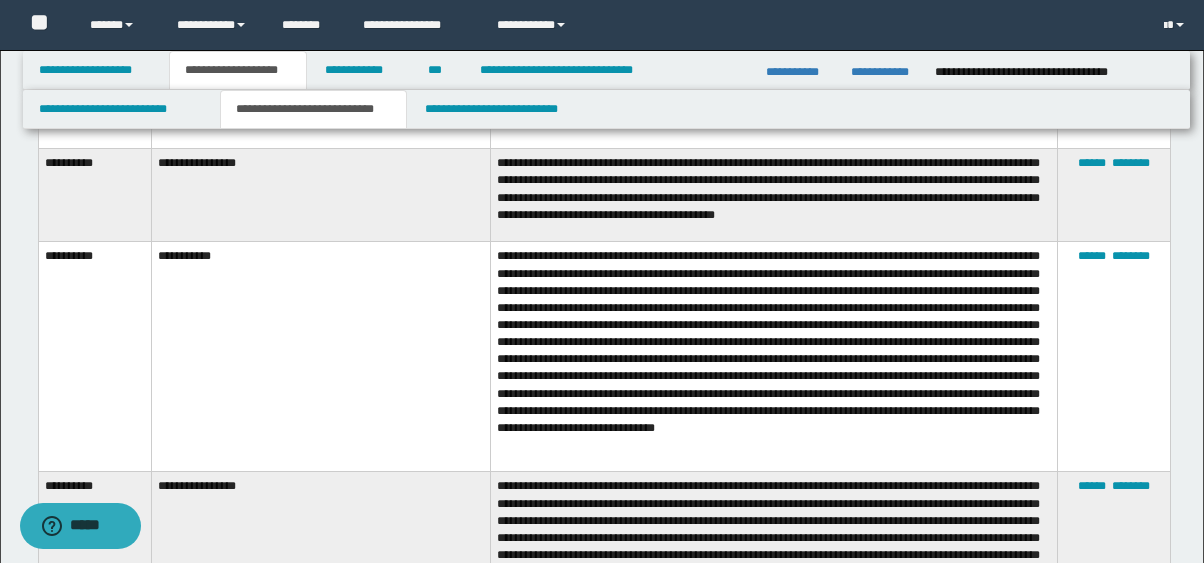 scroll, scrollTop: 4624, scrollLeft: 0, axis: vertical 